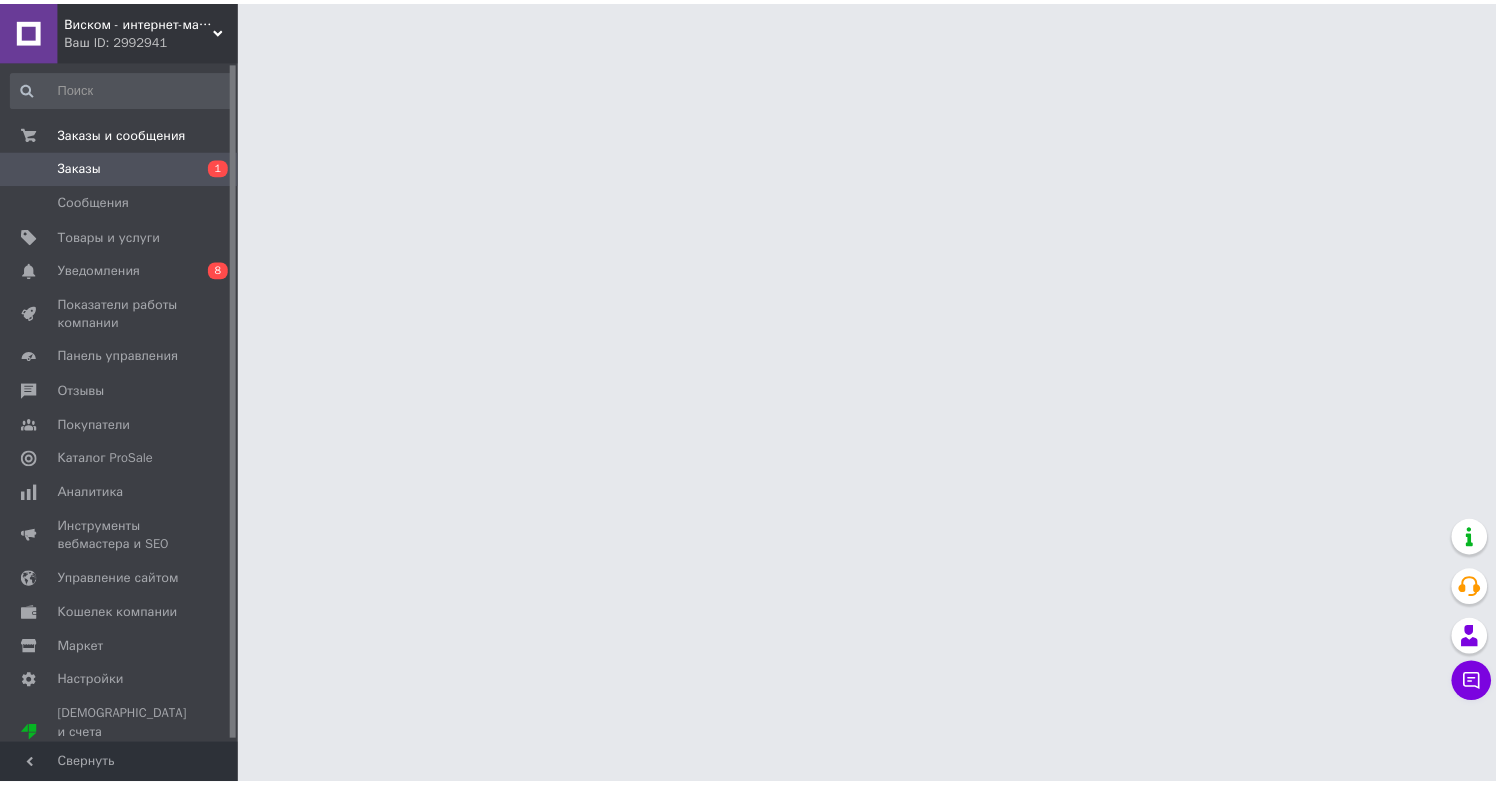 scroll, scrollTop: 0, scrollLeft: 0, axis: both 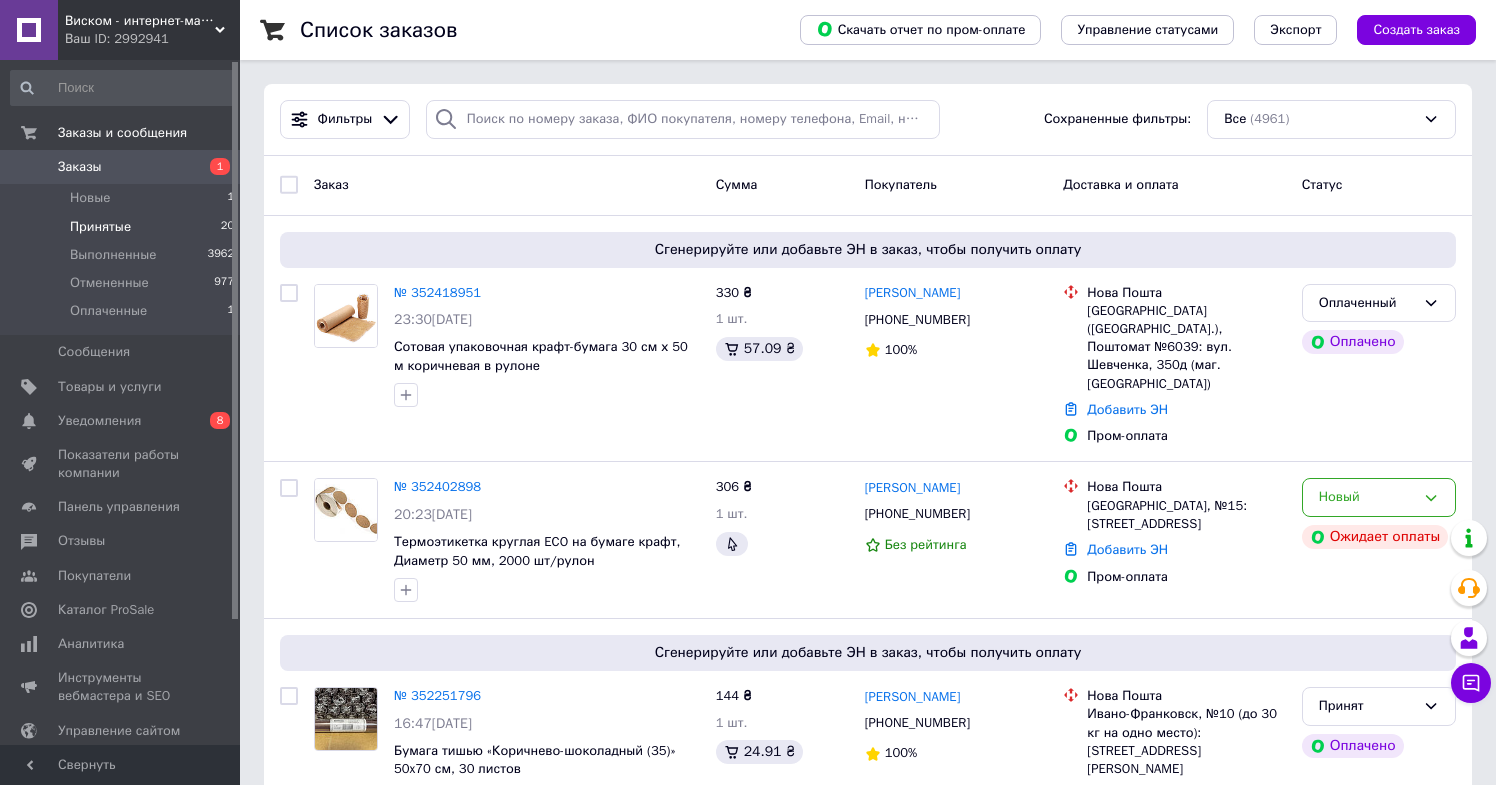 click on "Принятые 20" at bounding box center [123, 227] 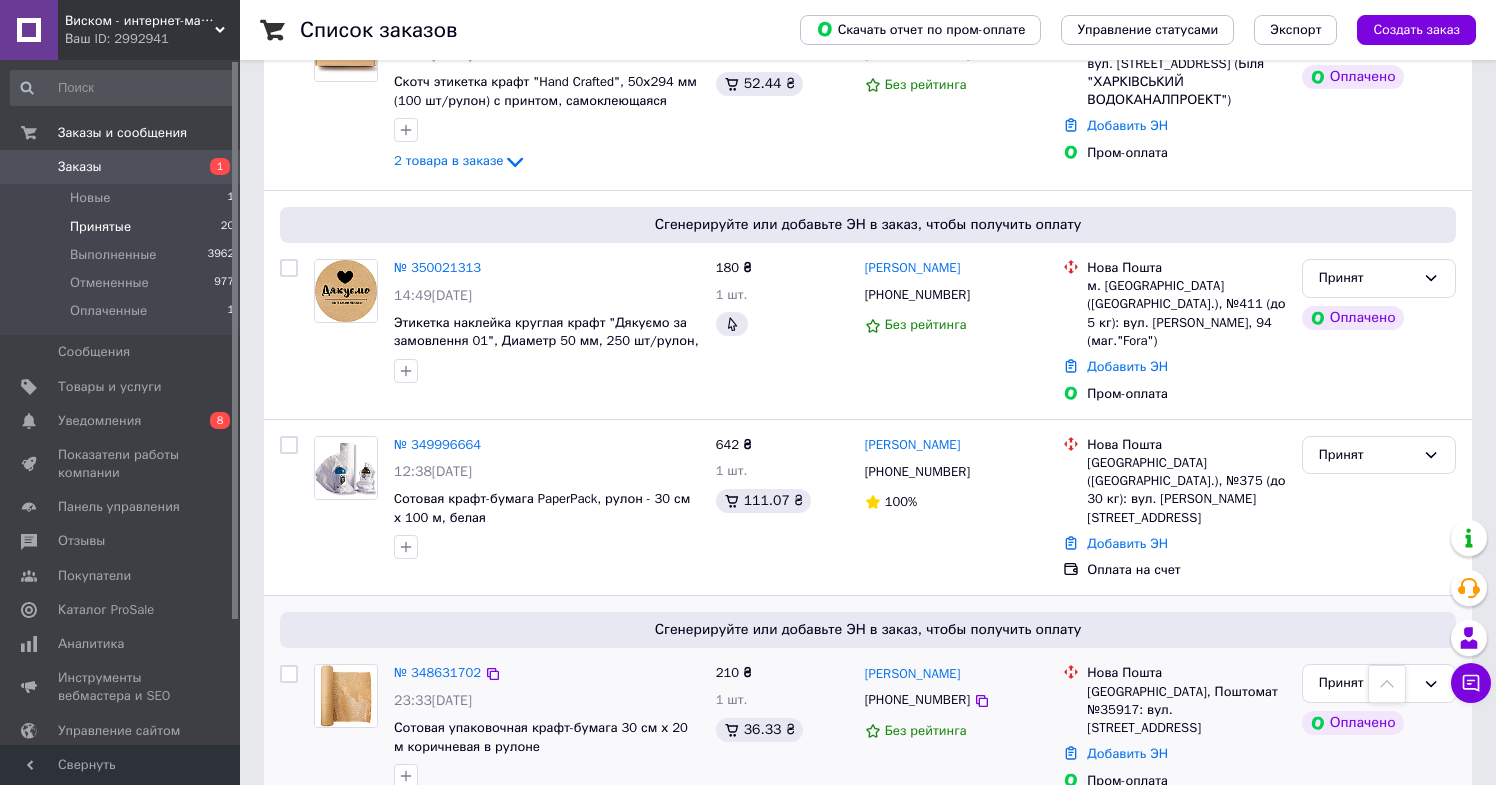 scroll, scrollTop: 3609, scrollLeft: 0, axis: vertical 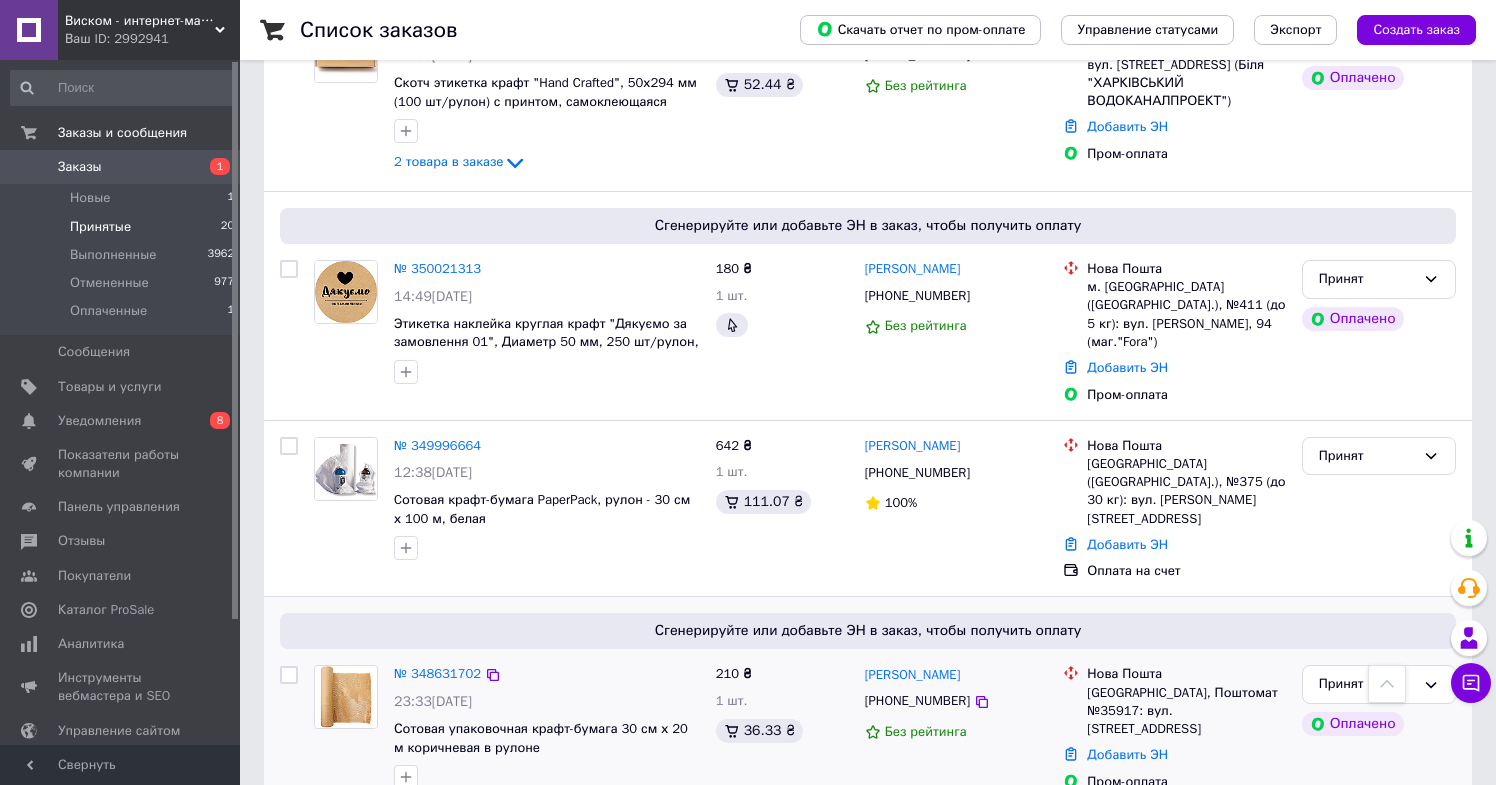 drag, startPoint x: 987, startPoint y: 476, endPoint x: 862, endPoint y: 476, distance: 125 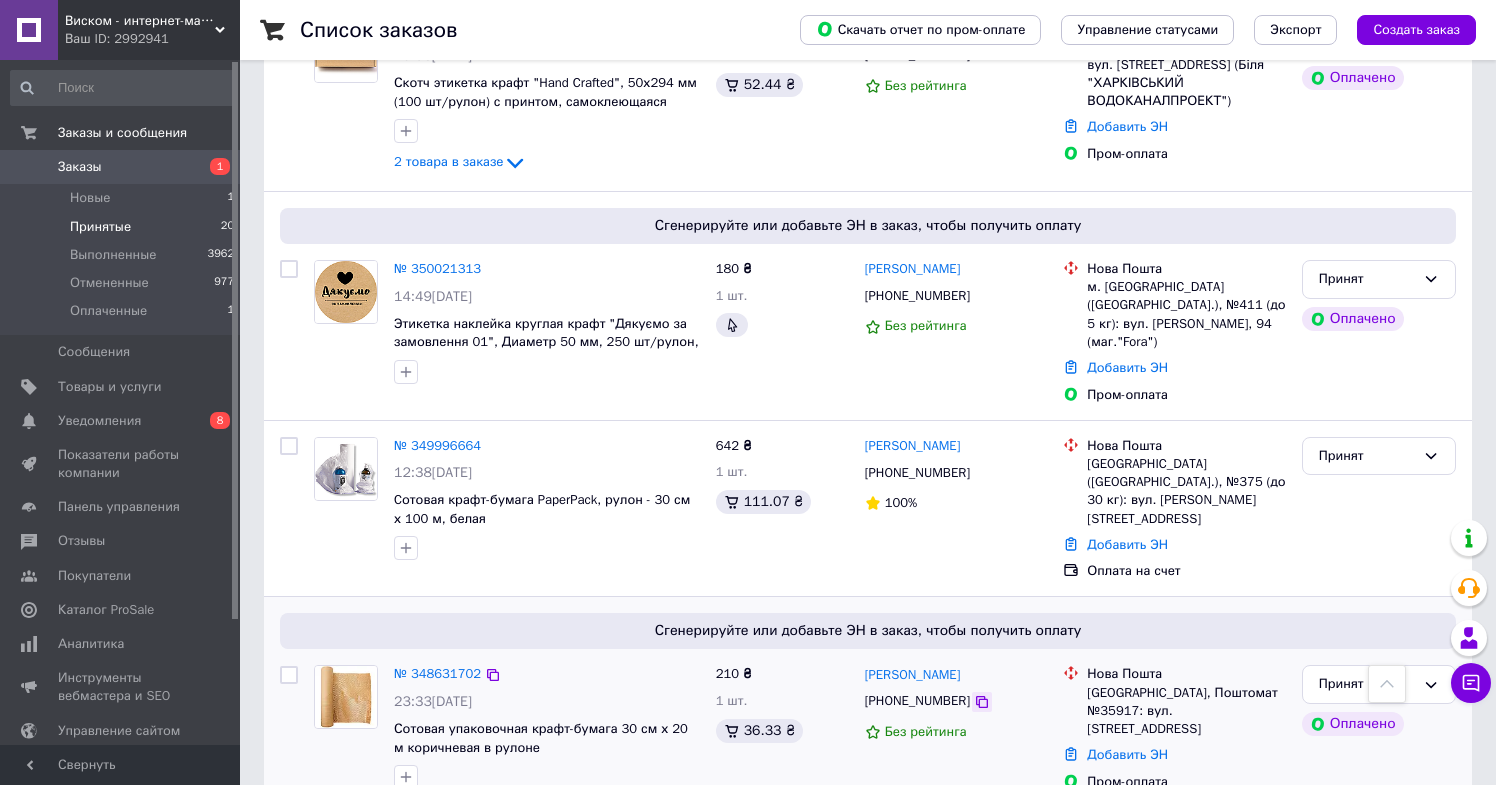 click 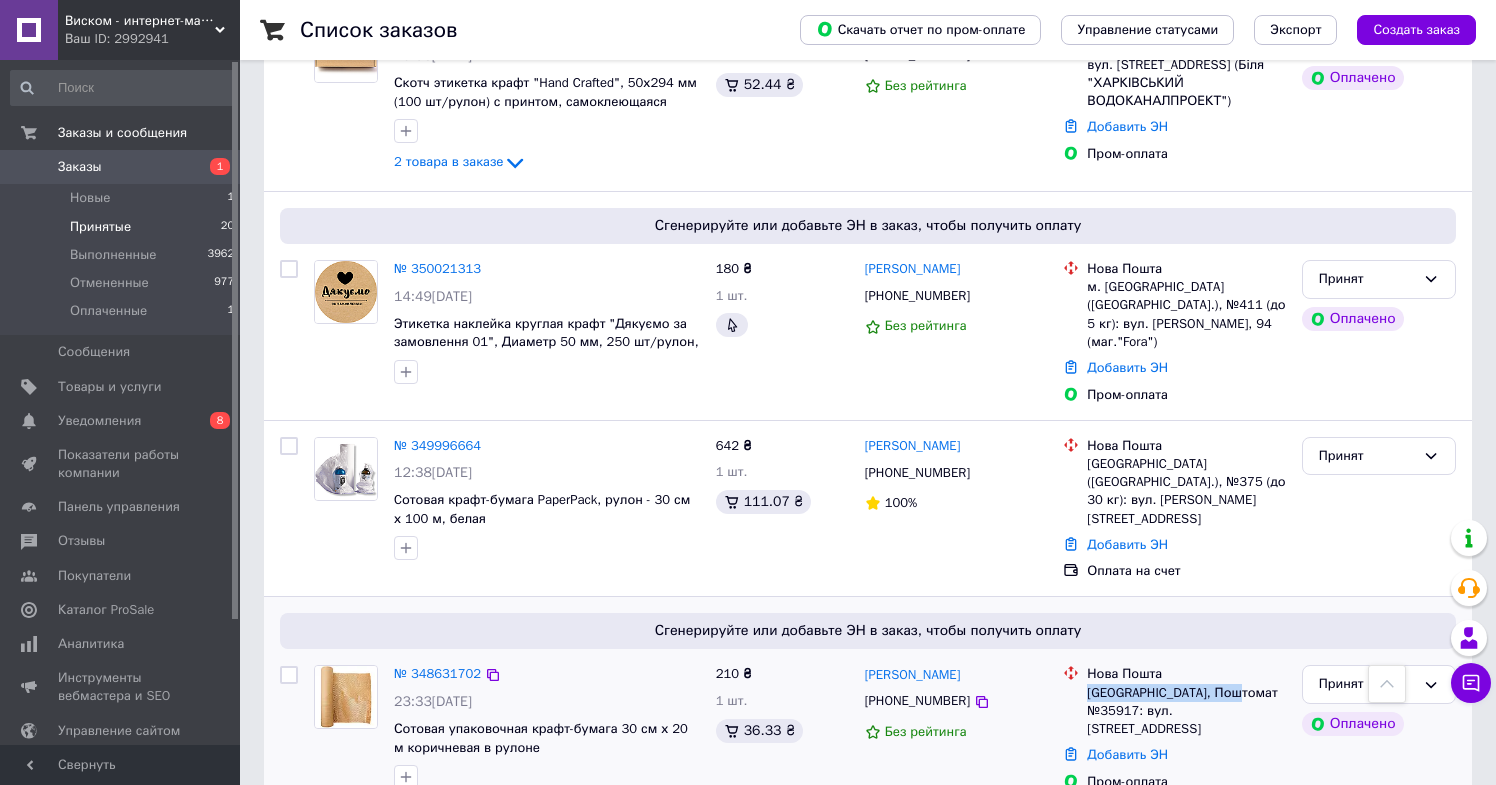 drag, startPoint x: 1091, startPoint y: 493, endPoint x: 1255, endPoint y: 488, distance: 164.0762 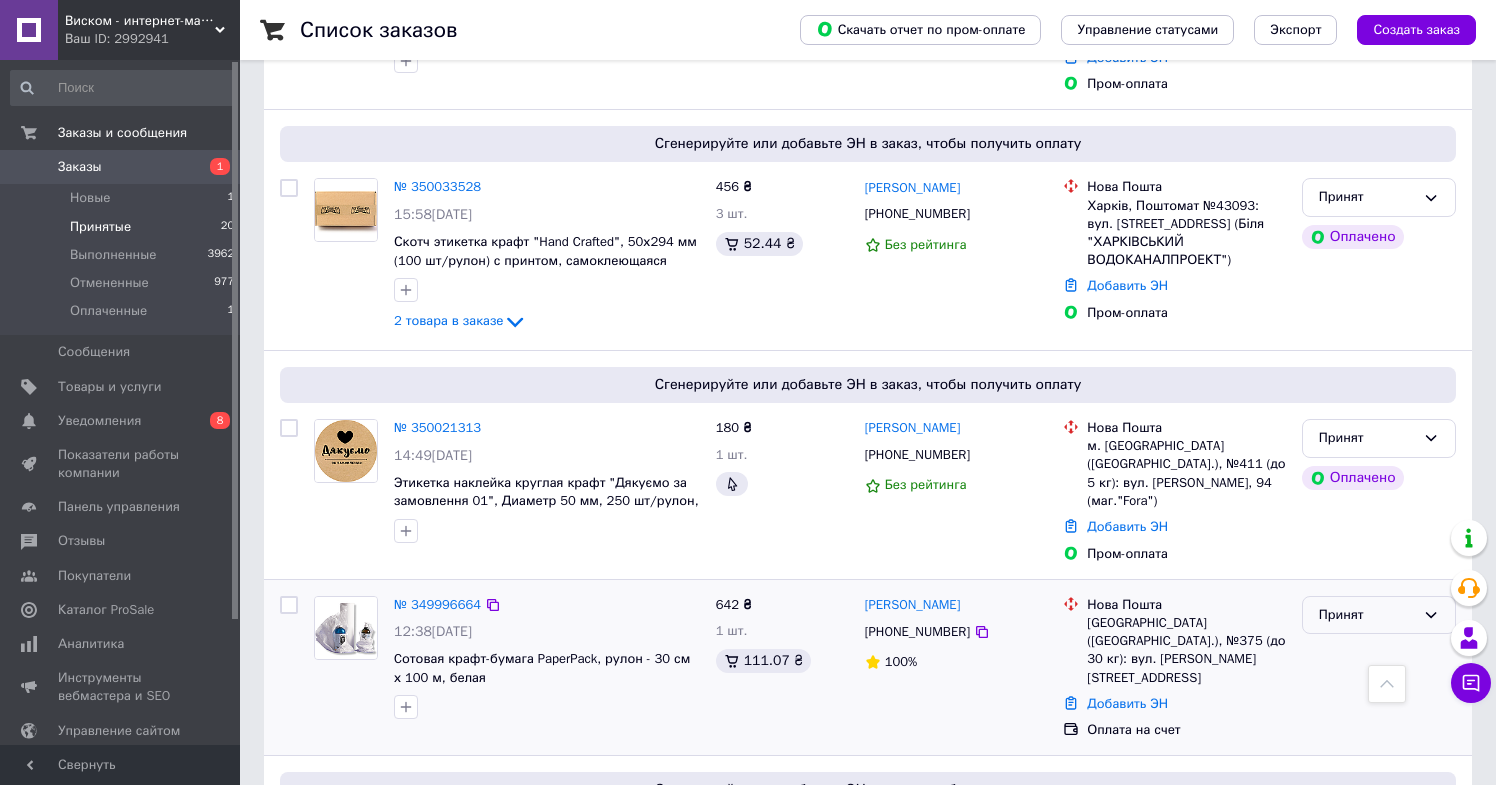 scroll, scrollTop: 3446, scrollLeft: 0, axis: vertical 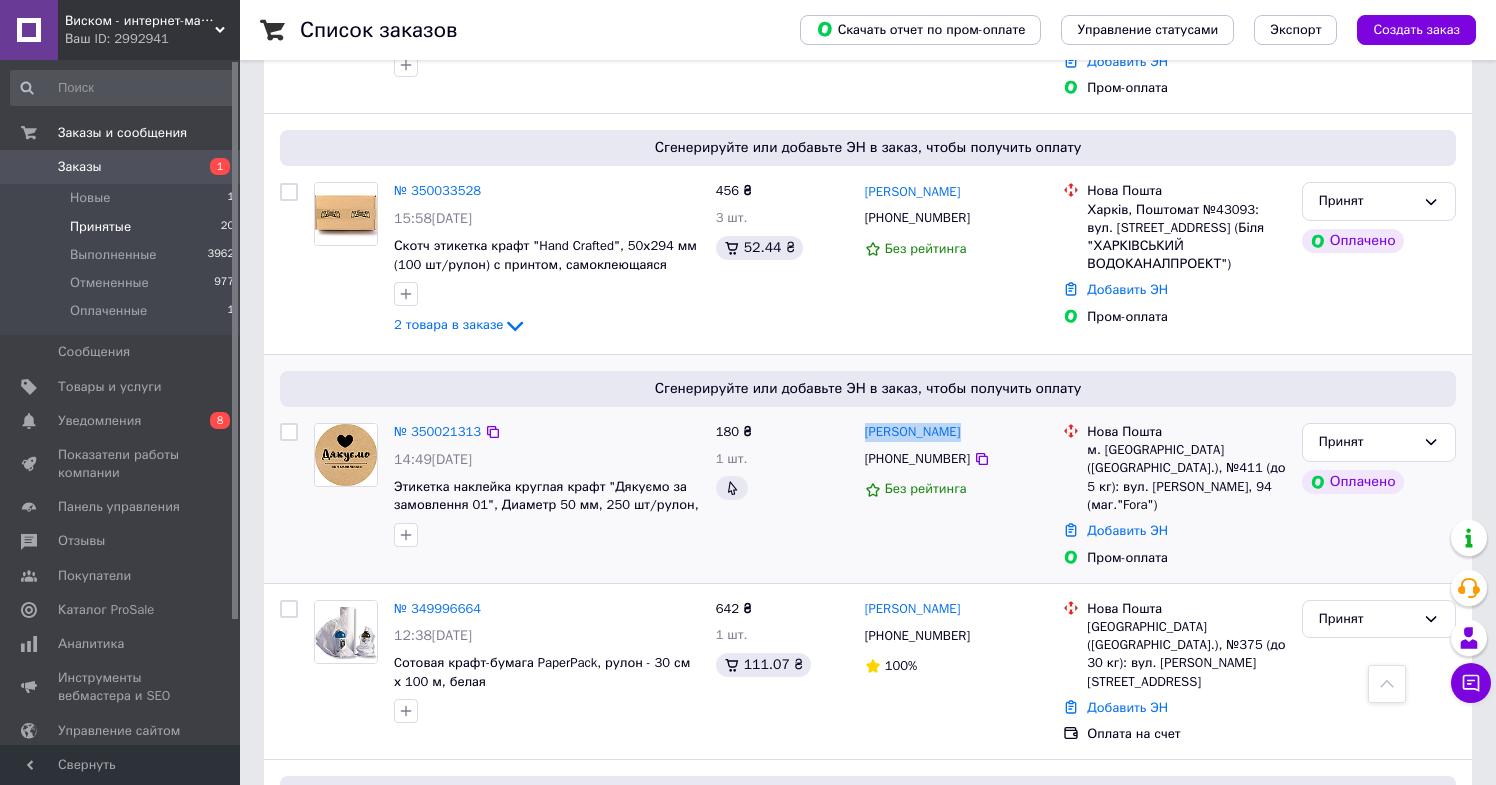drag, startPoint x: 976, startPoint y: 273, endPoint x: 863, endPoint y: 270, distance: 113.03982 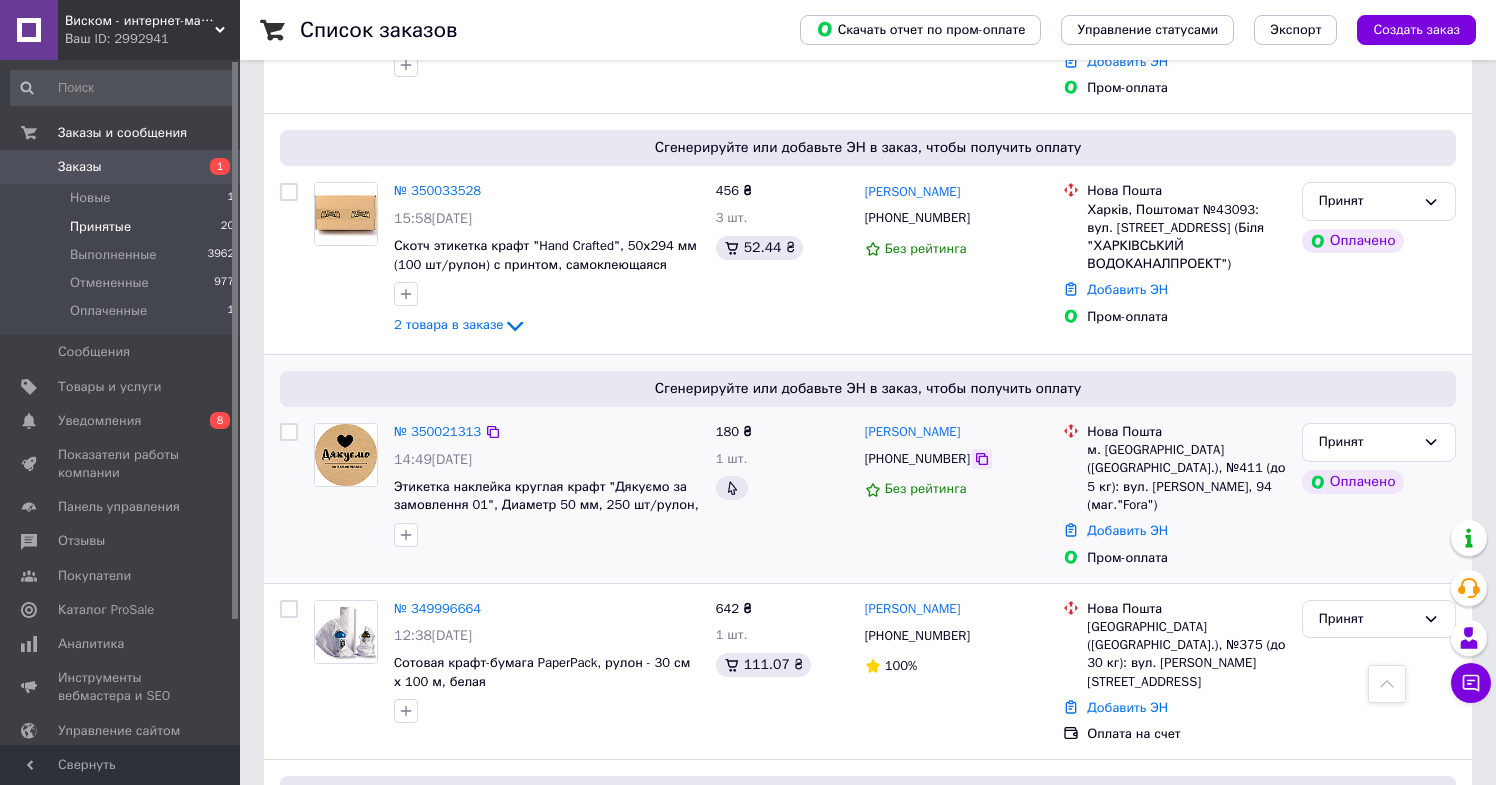 click 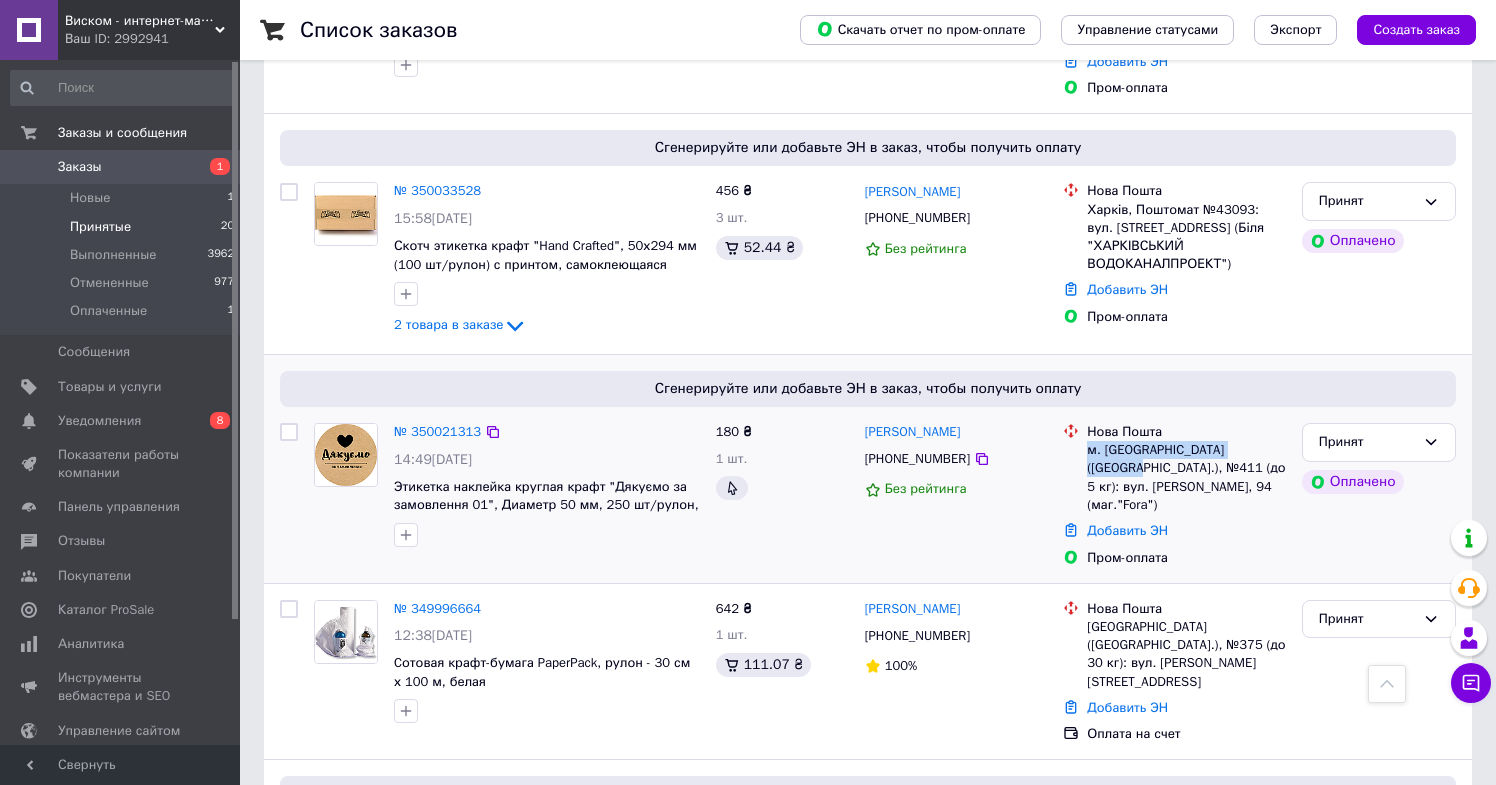 drag, startPoint x: 1086, startPoint y: 290, endPoint x: 1289, endPoint y: 288, distance: 203.00986 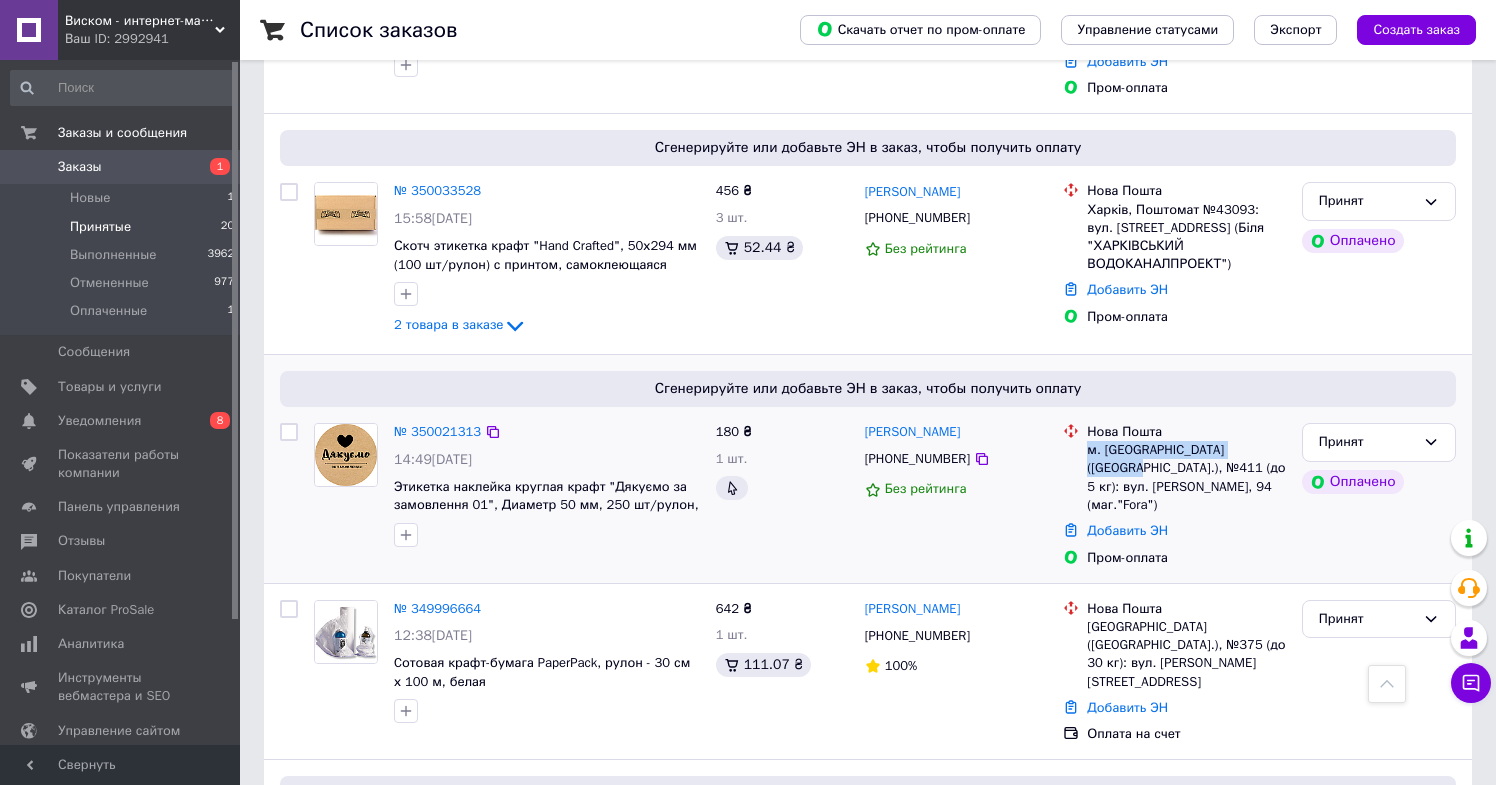 drag, startPoint x: 435, startPoint y: 298, endPoint x: 662, endPoint y: 298, distance: 227 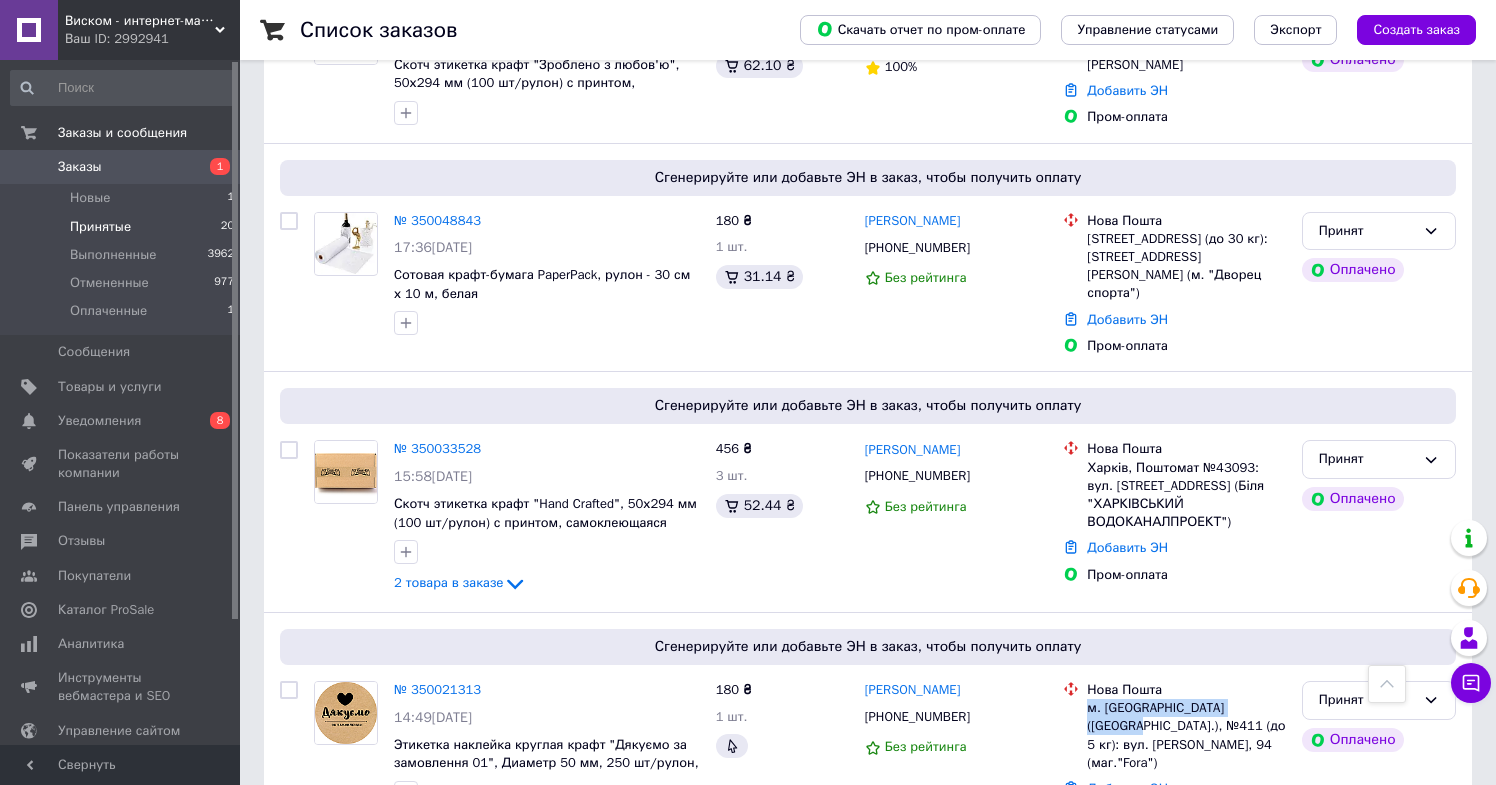 scroll, scrollTop: 3176, scrollLeft: 0, axis: vertical 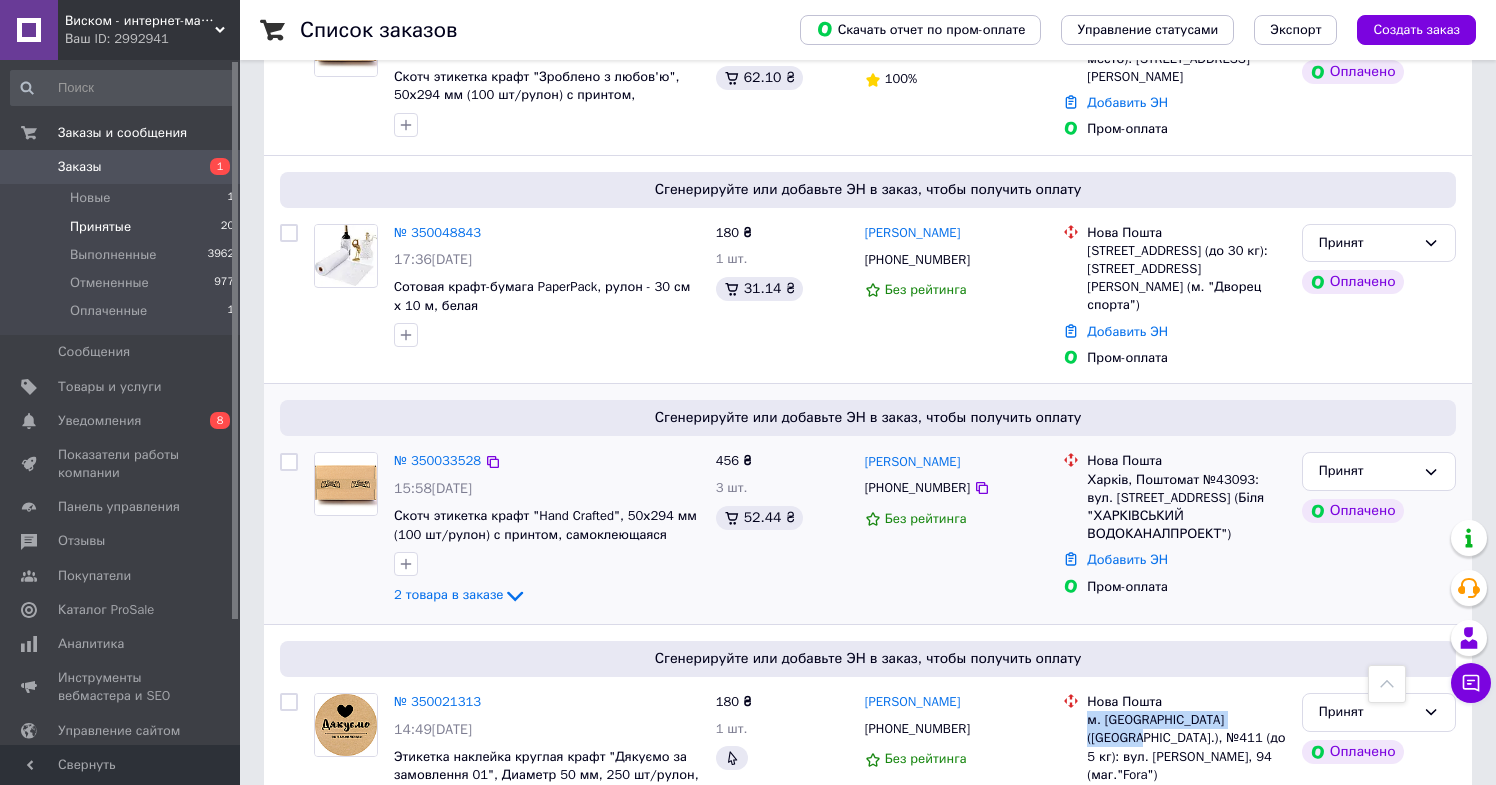 drag, startPoint x: 974, startPoint y: 305, endPoint x: 853, endPoint y: 302, distance: 121.037186 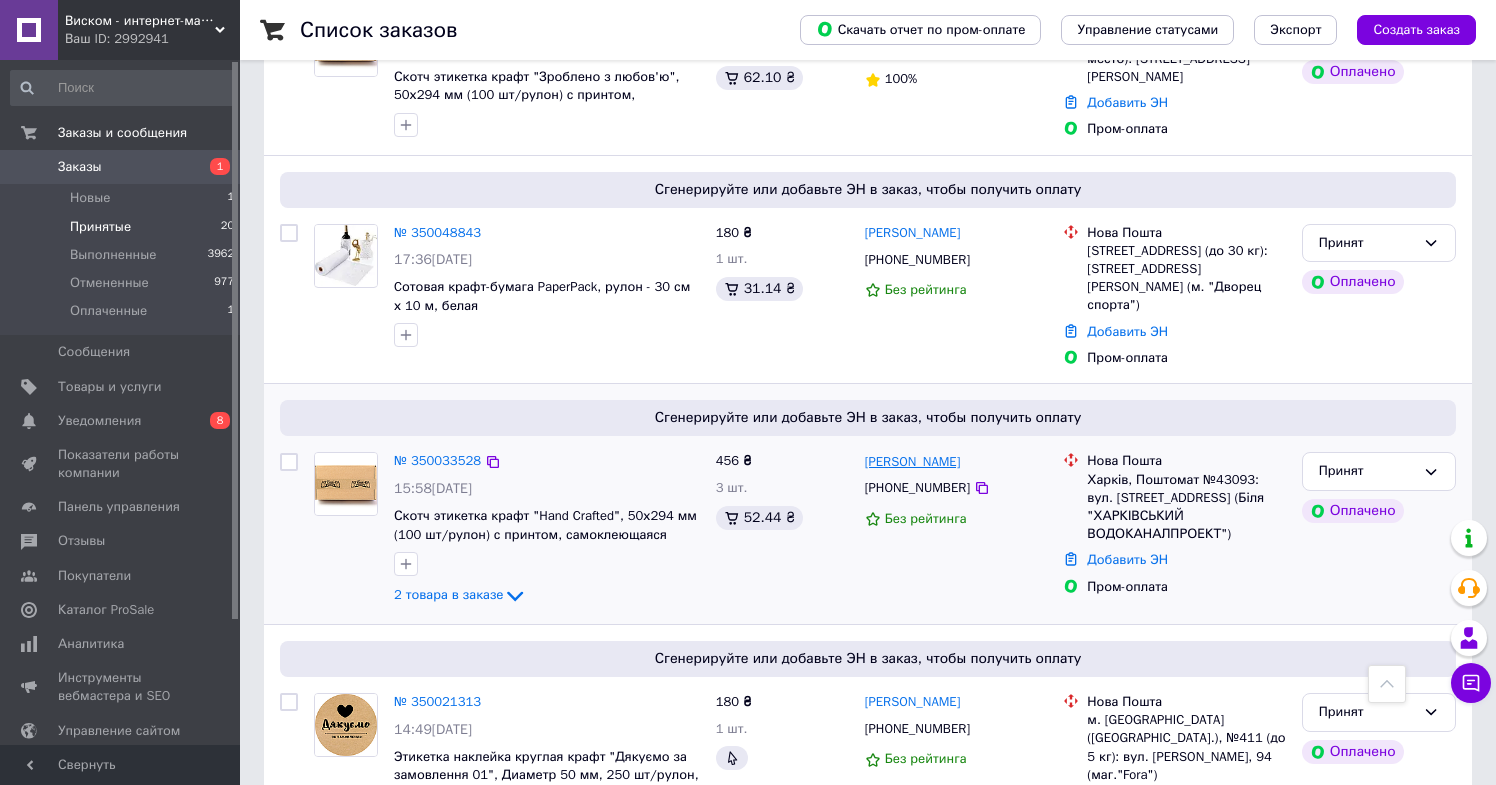 drag, startPoint x: 979, startPoint y: 302, endPoint x: 864, endPoint y: 300, distance: 115.01739 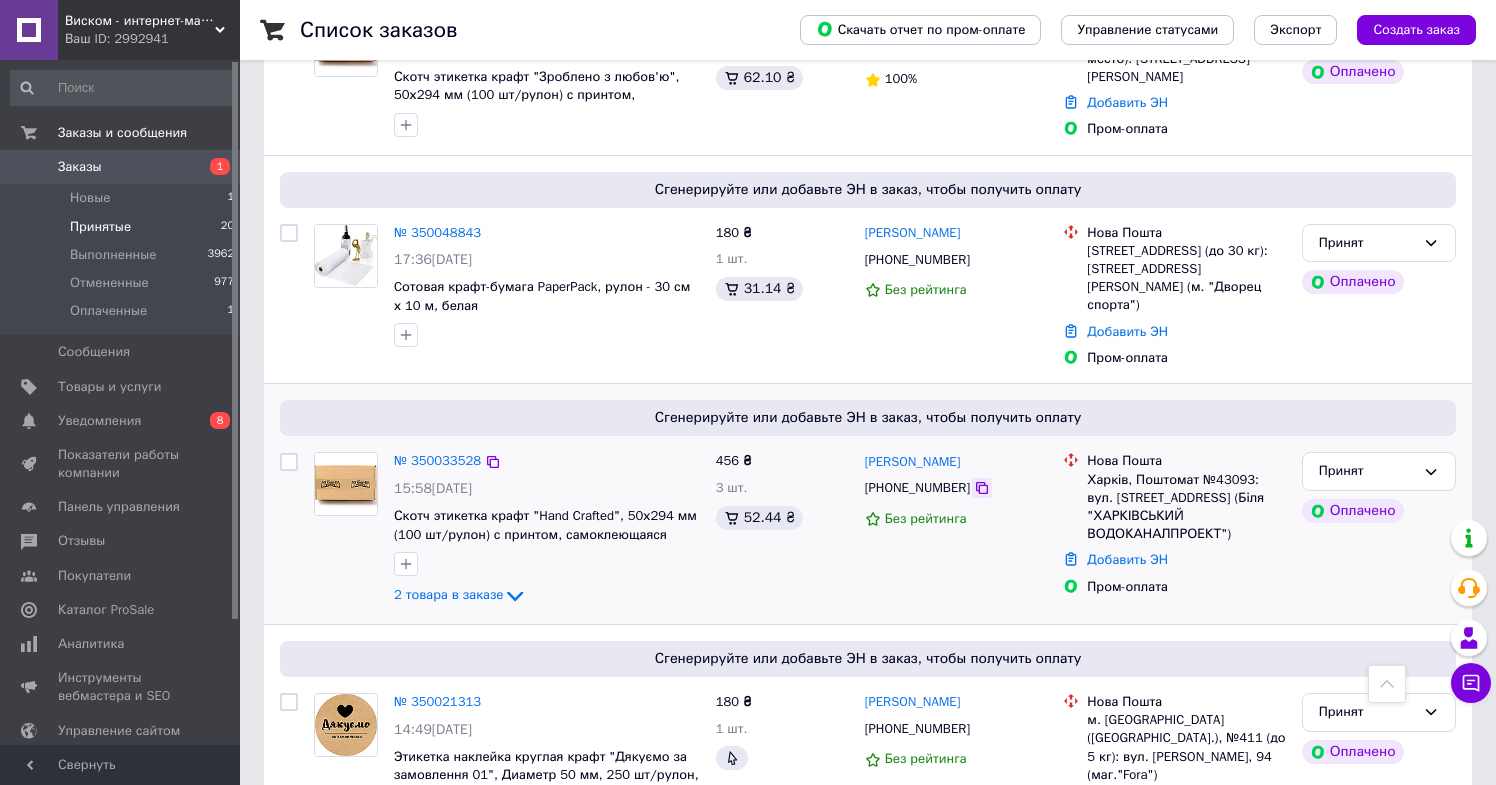 click 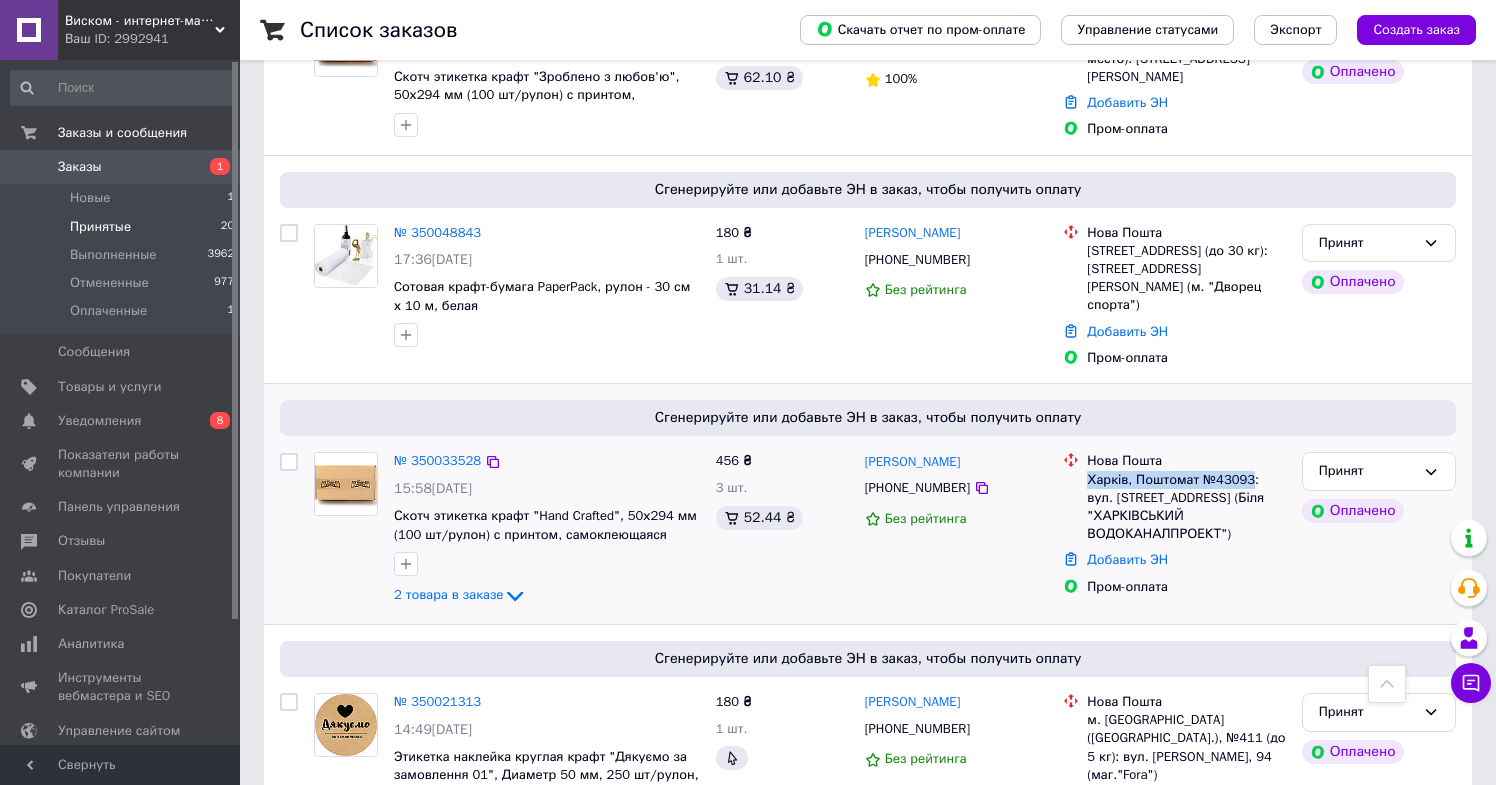 drag, startPoint x: 1089, startPoint y: 318, endPoint x: 1261, endPoint y: 314, distance: 172.04651 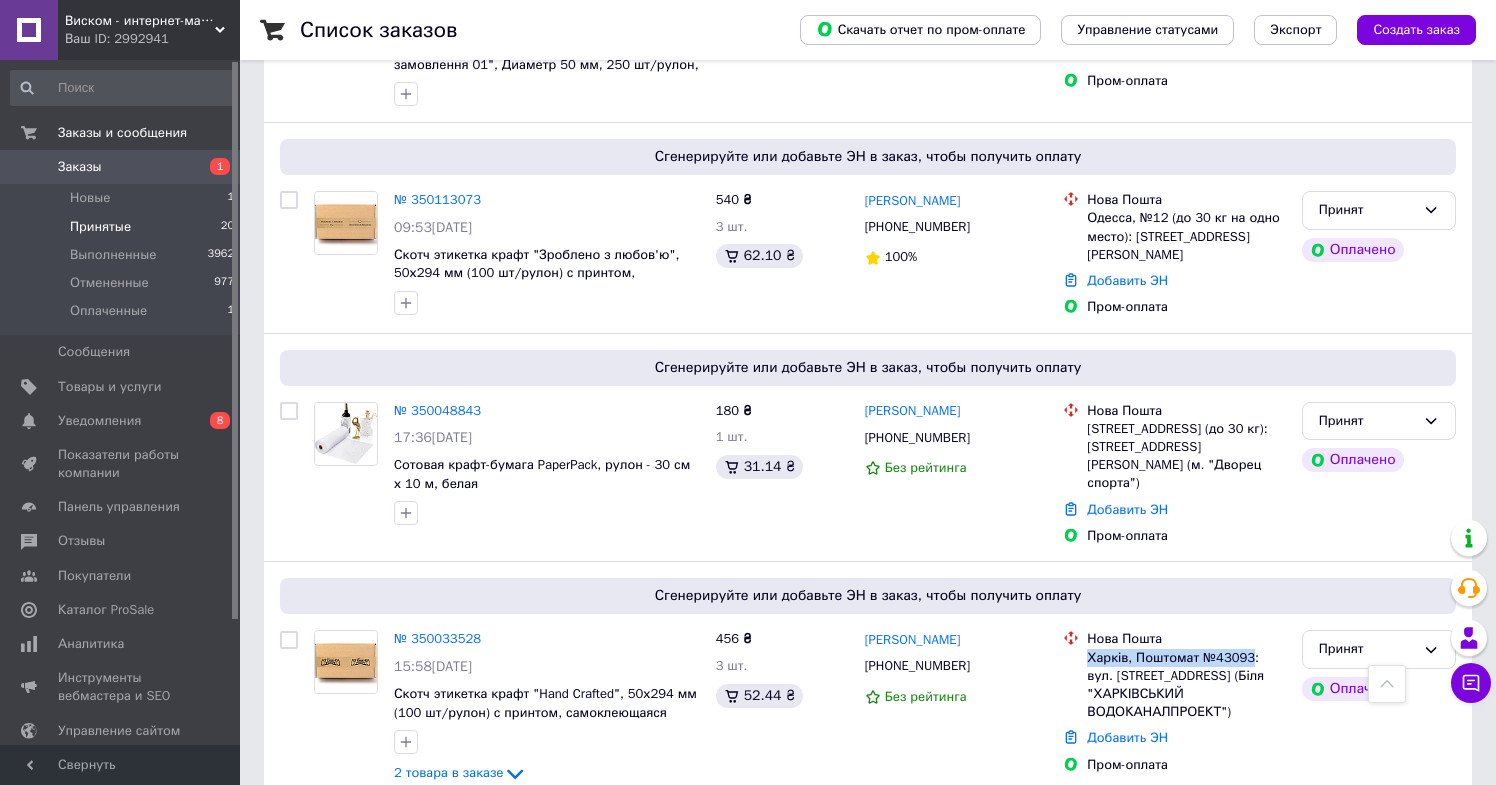 scroll, scrollTop: 2997, scrollLeft: 0, axis: vertical 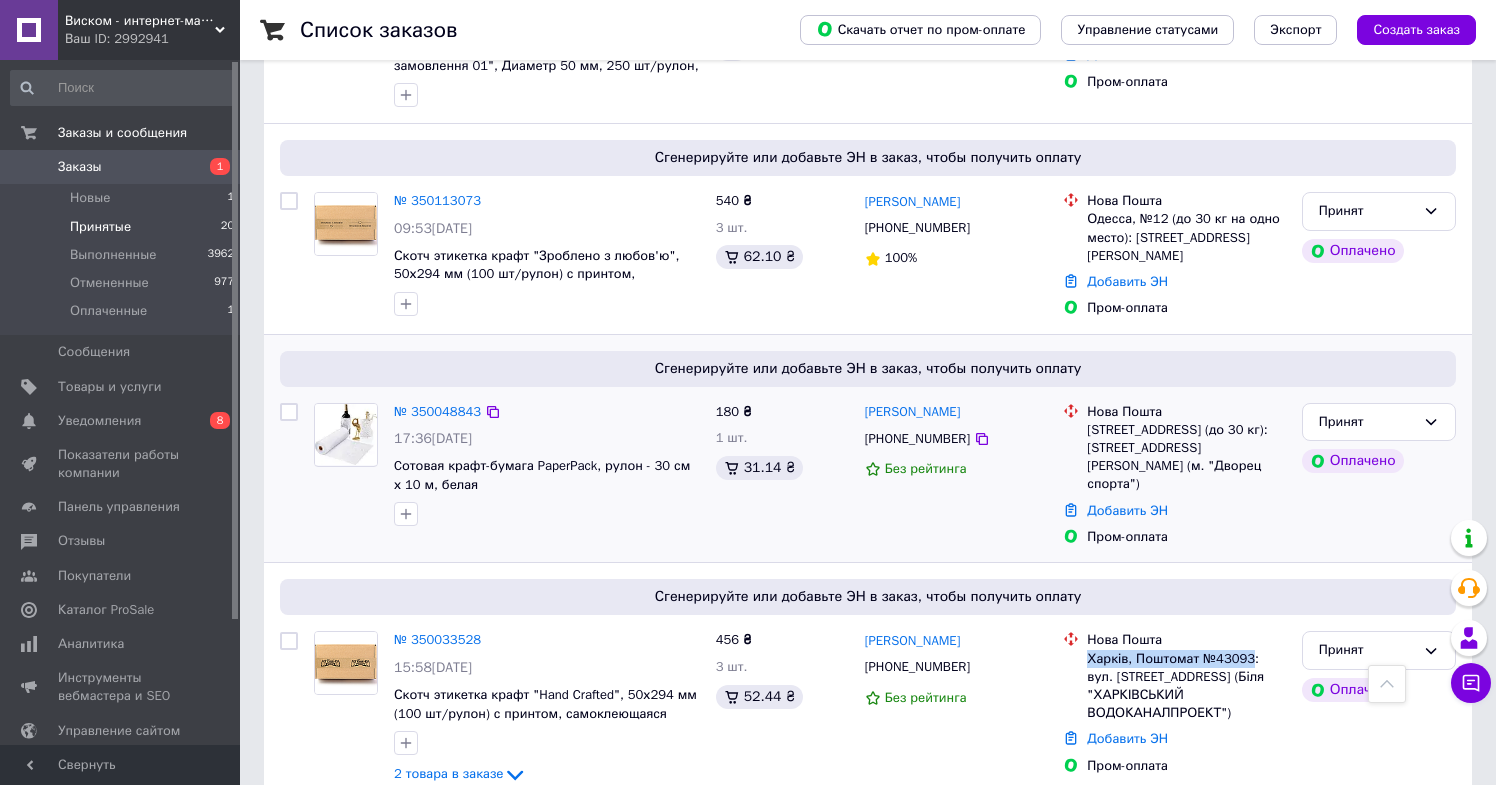 drag, startPoint x: 995, startPoint y: 274, endPoint x: 863, endPoint y: 276, distance: 132.01515 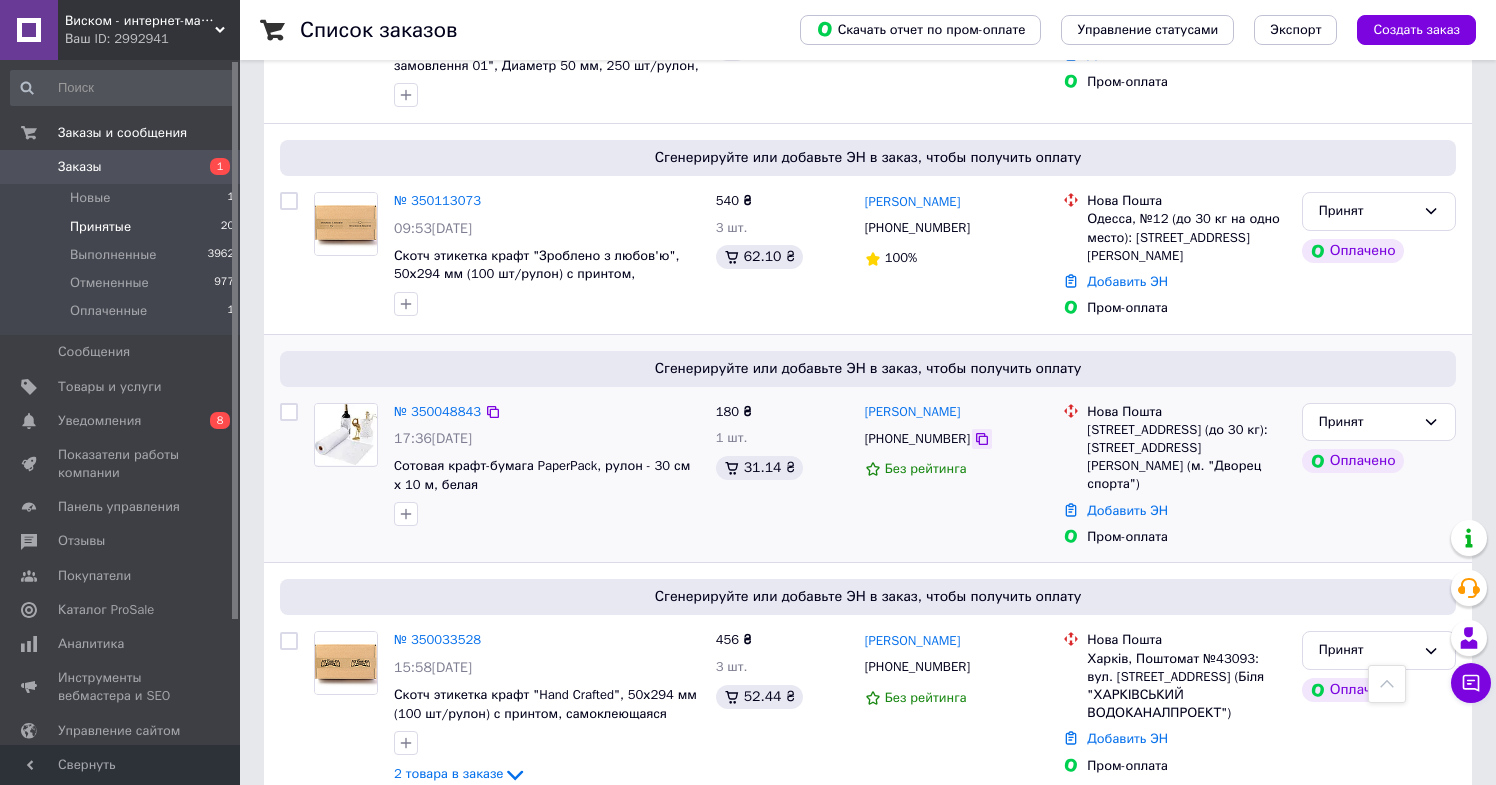 click 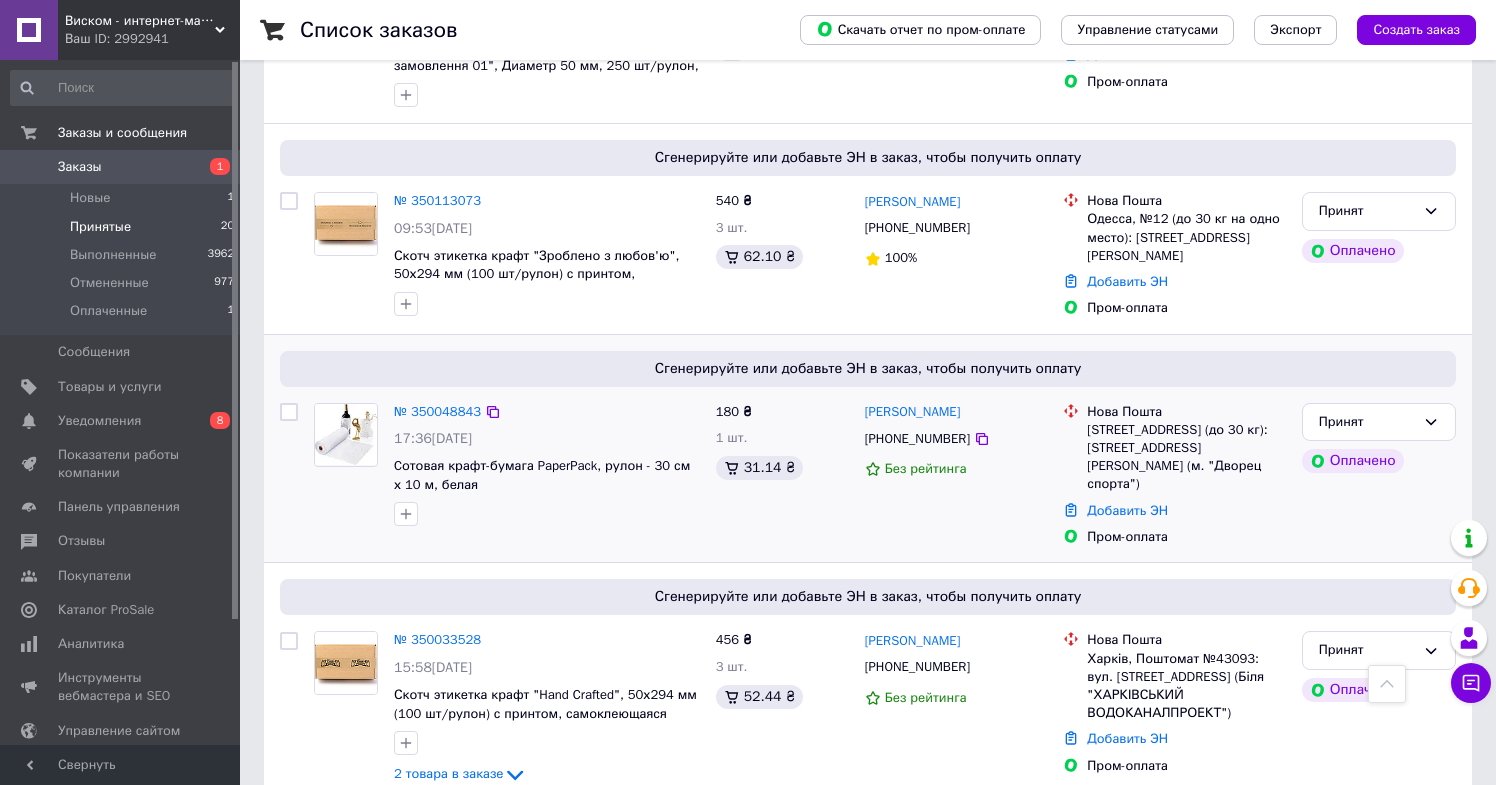 drag, startPoint x: 438, startPoint y: 298, endPoint x: 622, endPoint y: 299, distance: 184.00272 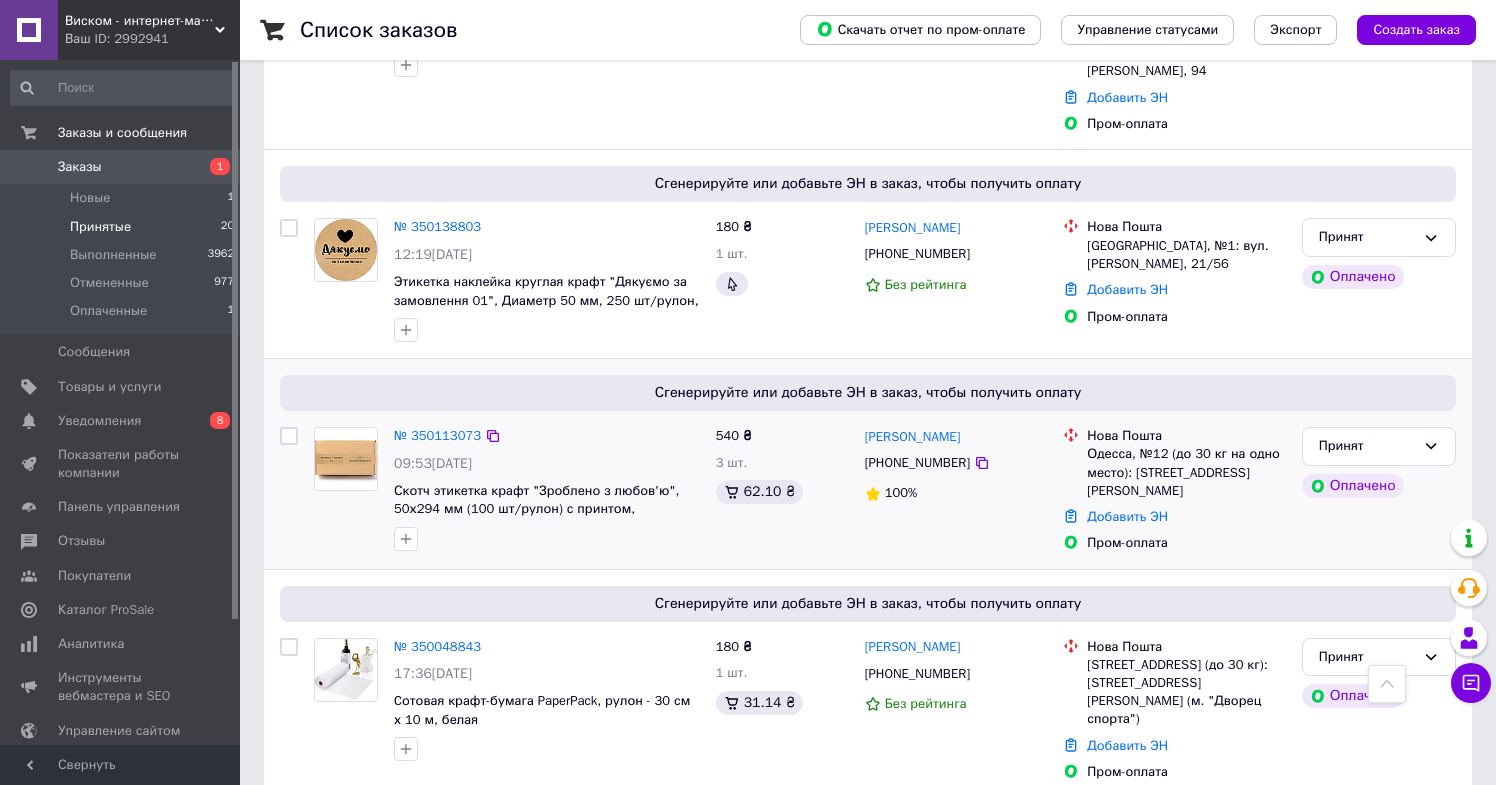 scroll, scrollTop: 2758, scrollLeft: 0, axis: vertical 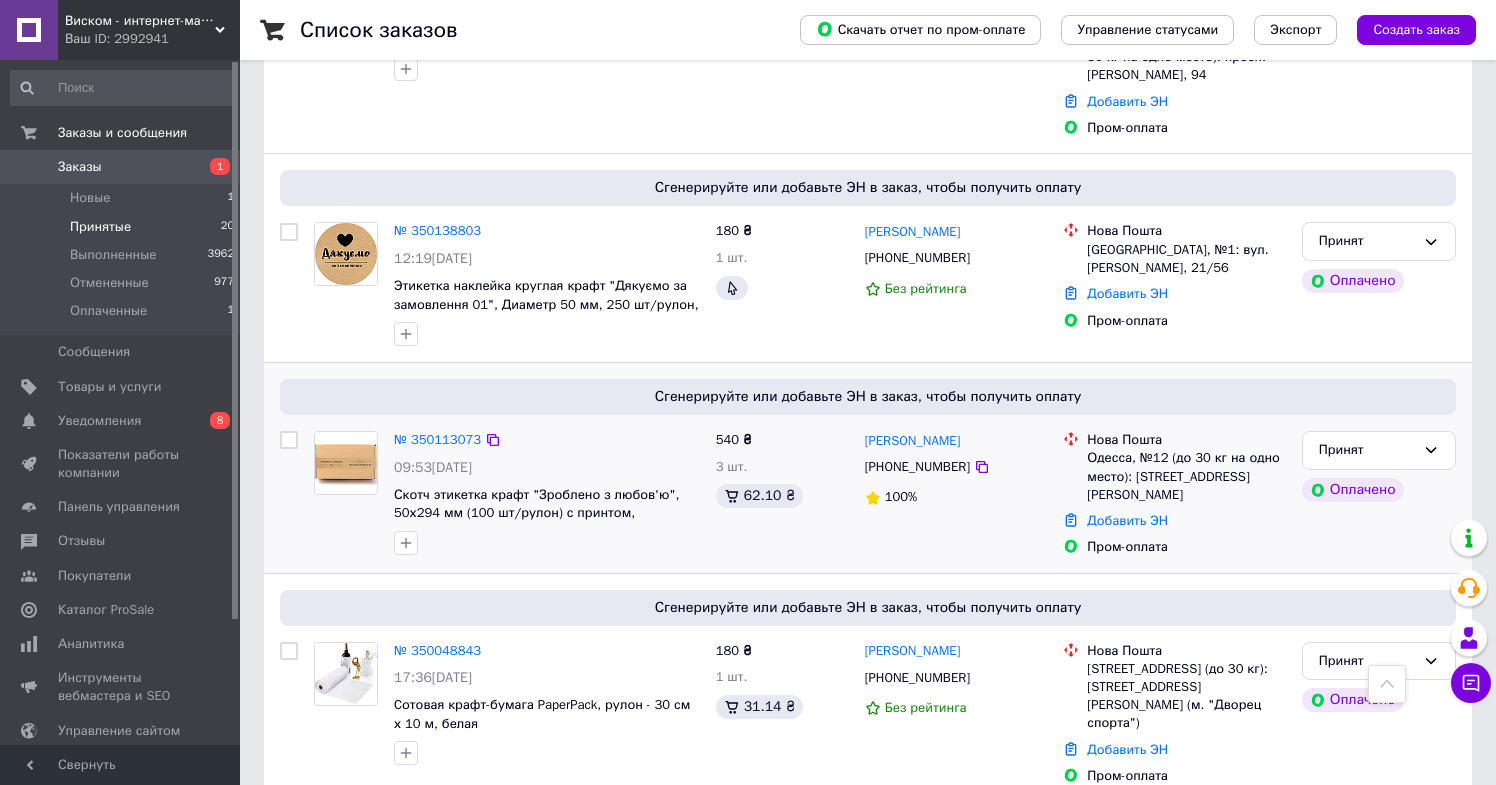 drag, startPoint x: 992, startPoint y: 304, endPoint x: 863, endPoint y: 304, distance: 129 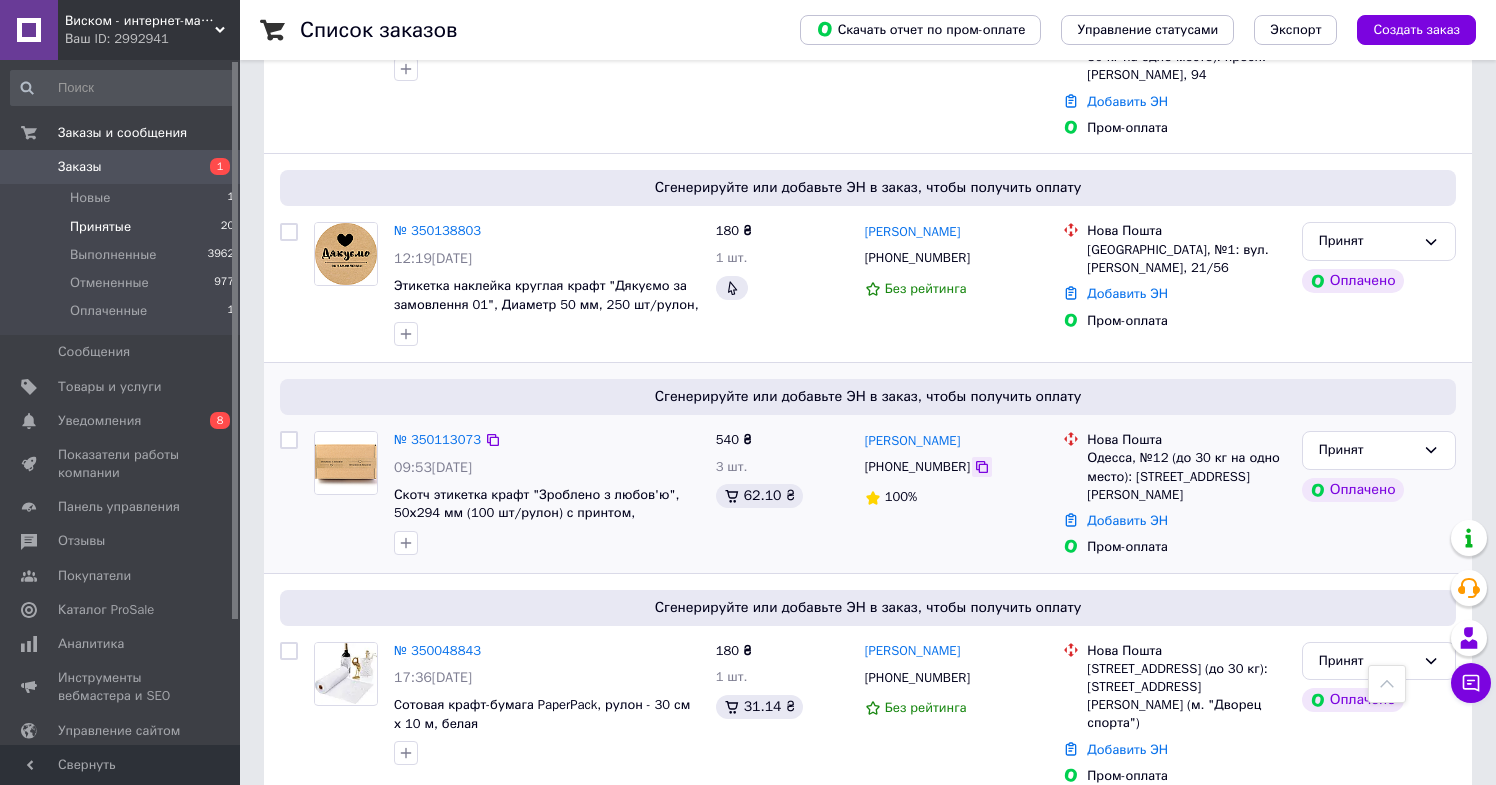 click 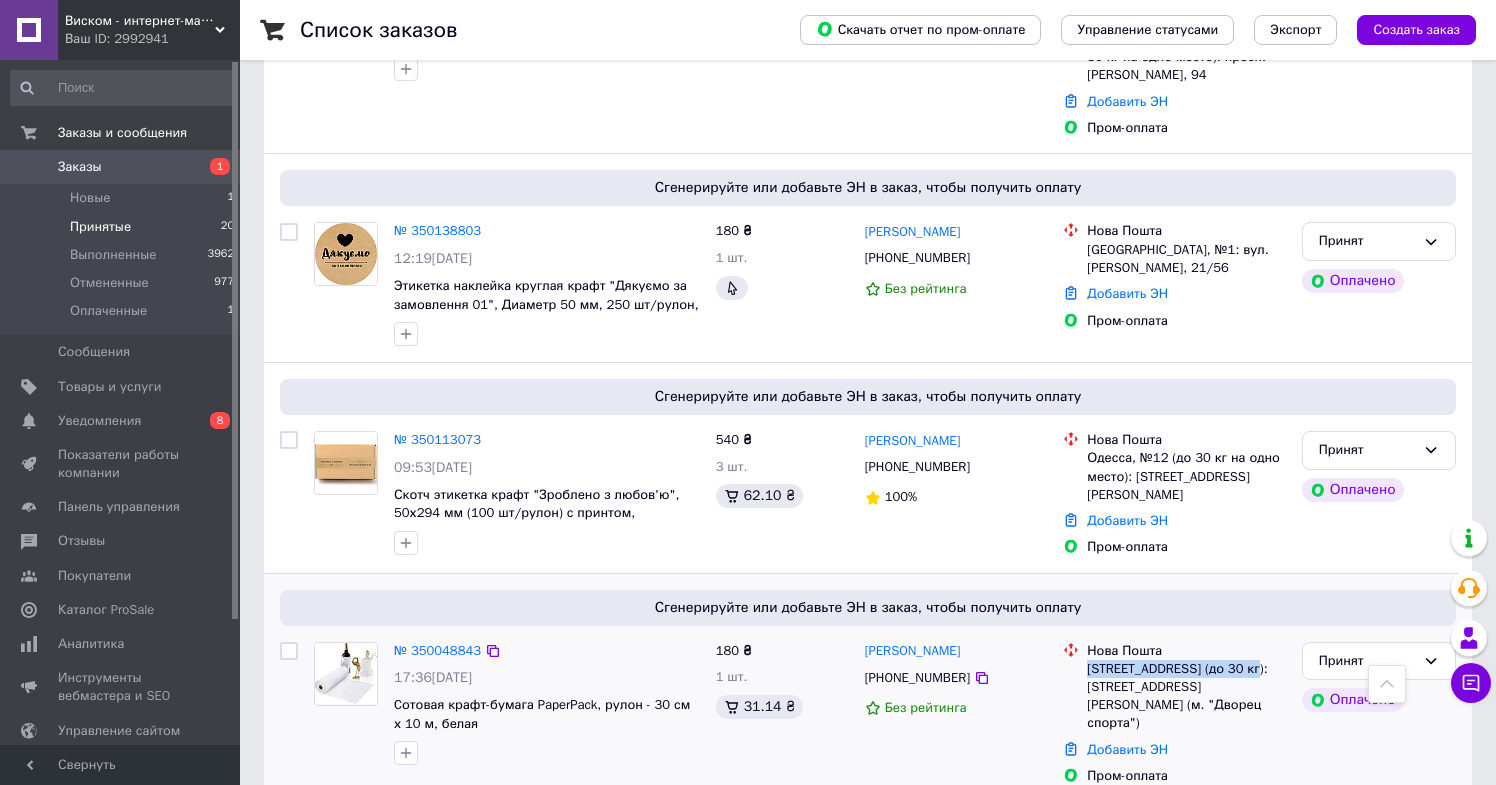 drag, startPoint x: 1090, startPoint y: 525, endPoint x: 1260, endPoint y: 523, distance: 170.01176 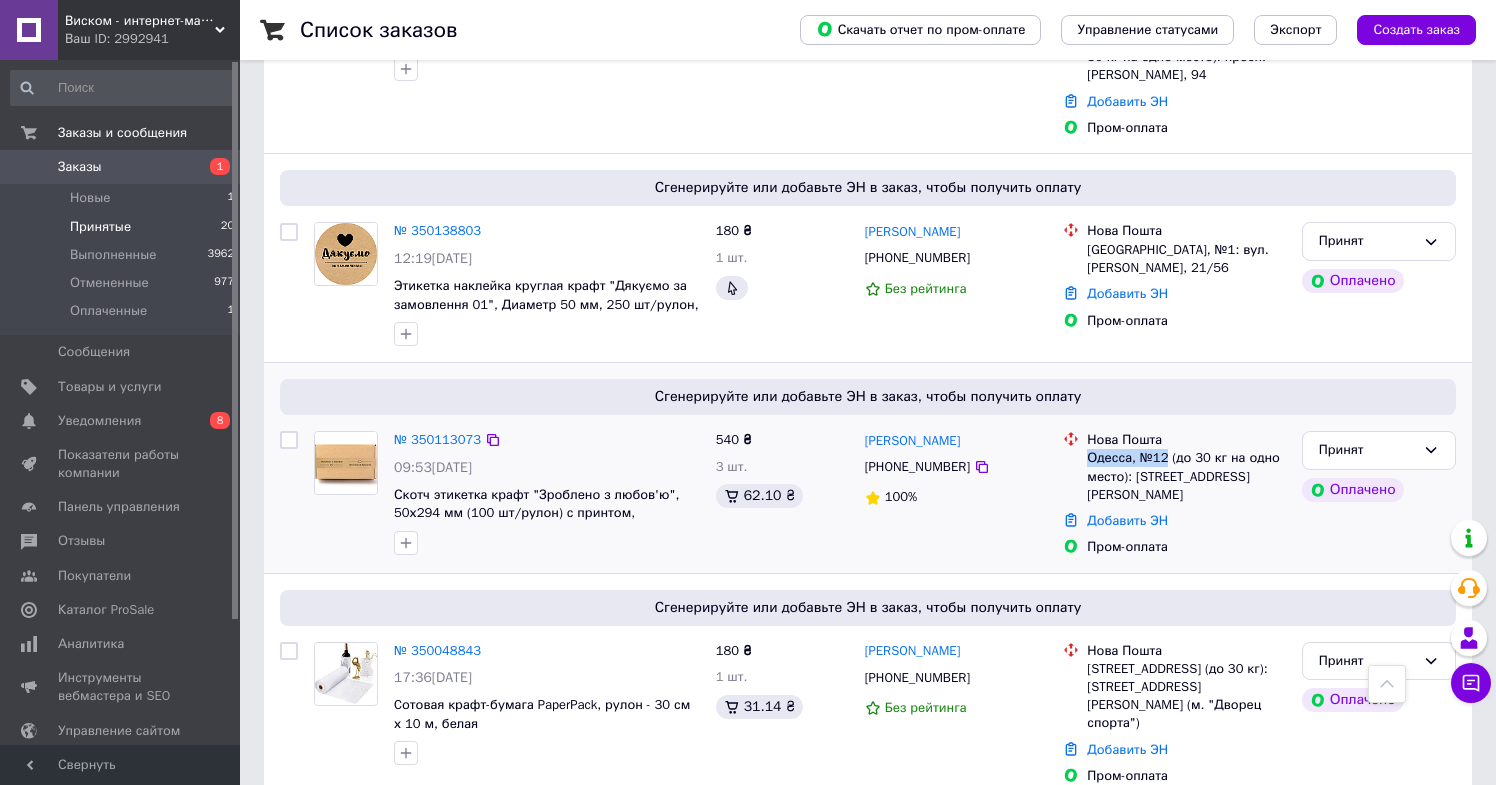 drag, startPoint x: 1088, startPoint y: 320, endPoint x: 1172, endPoint y: 320, distance: 84 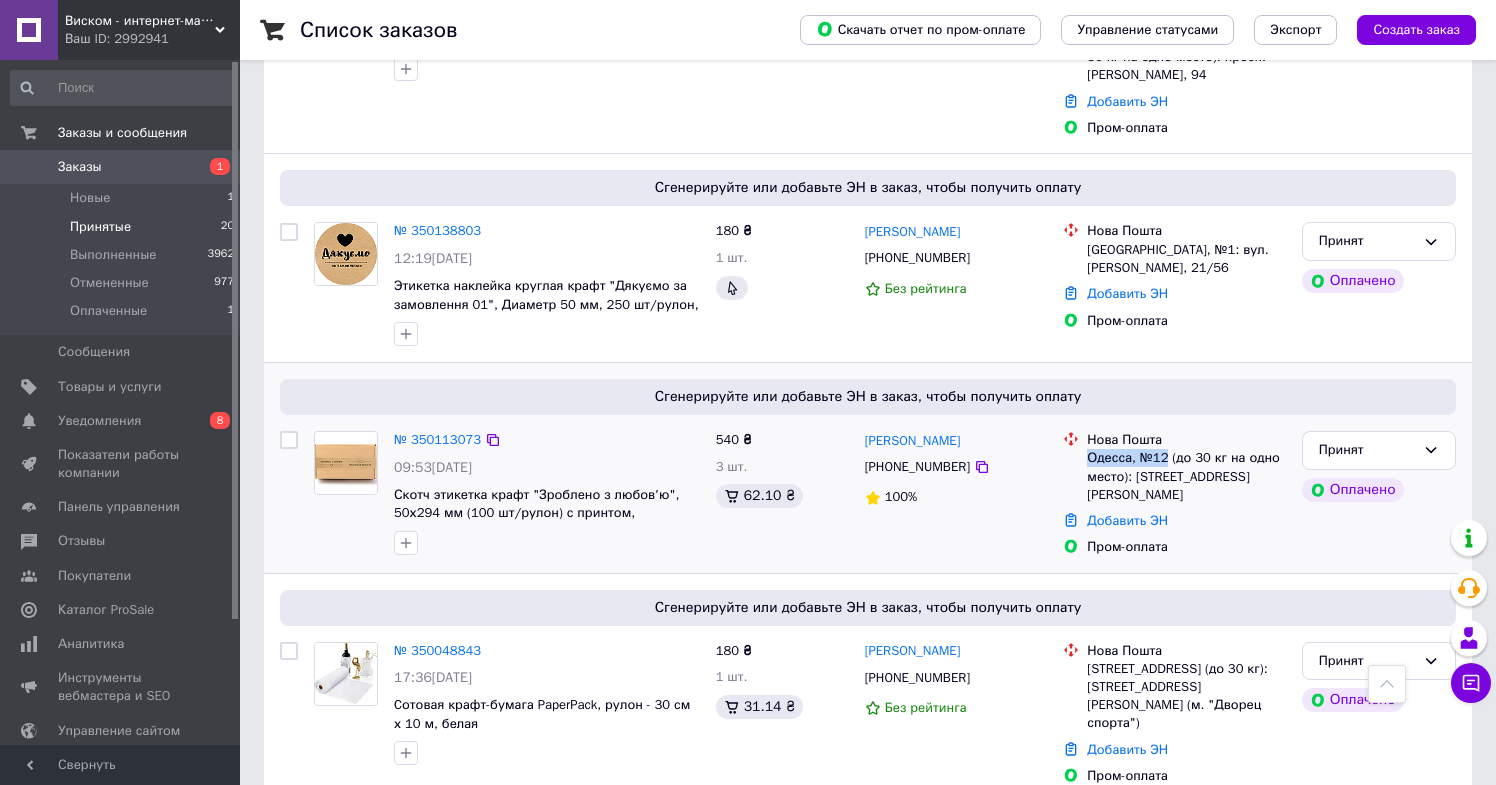 drag, startPoint x: 442, startPoint y: 327, endPoint x: 607, endPoint y: 323, distance: 165.04848 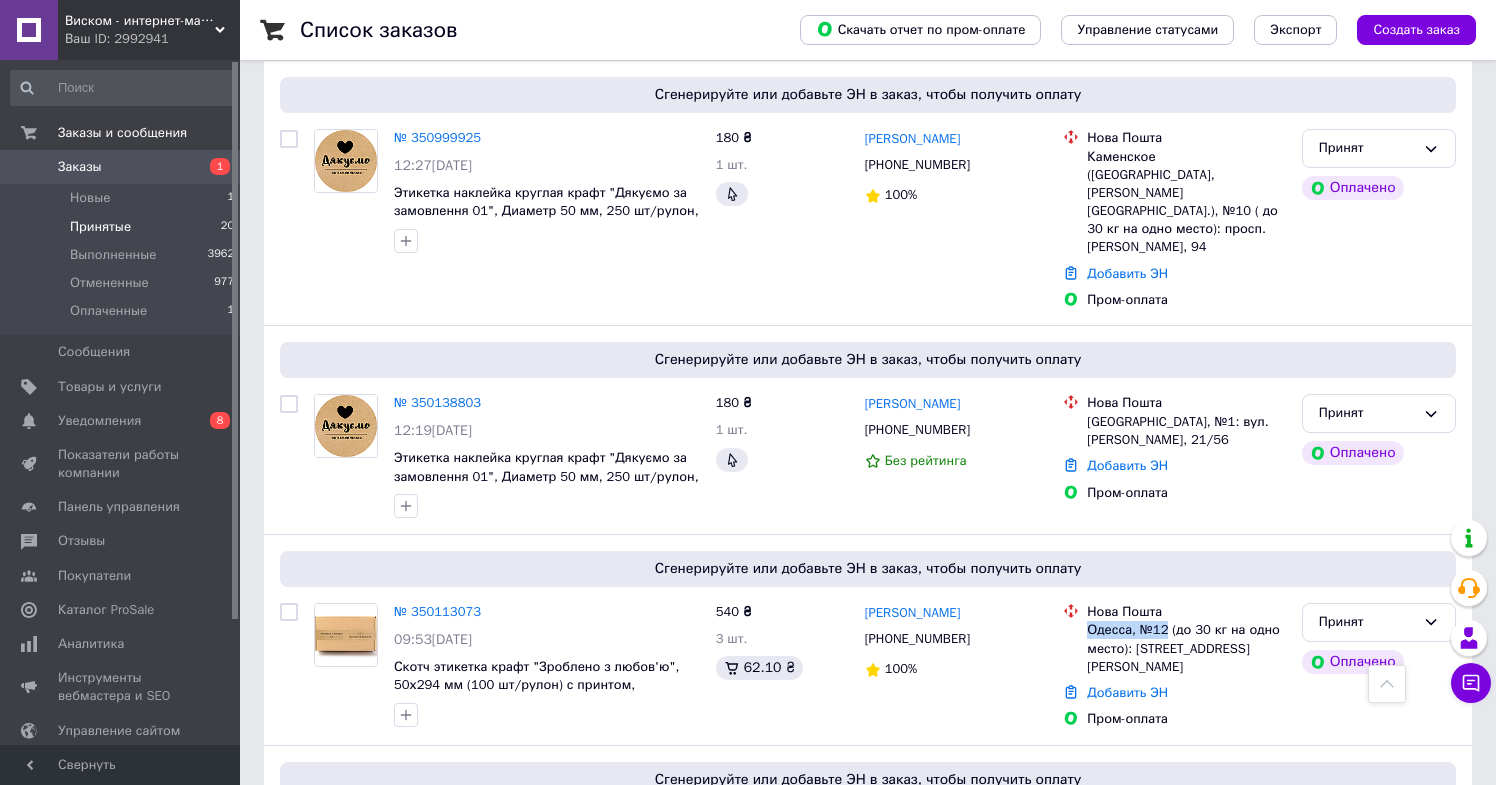 scroll, scrollTop: 2584, scrollLeft: 0, axis: vertical 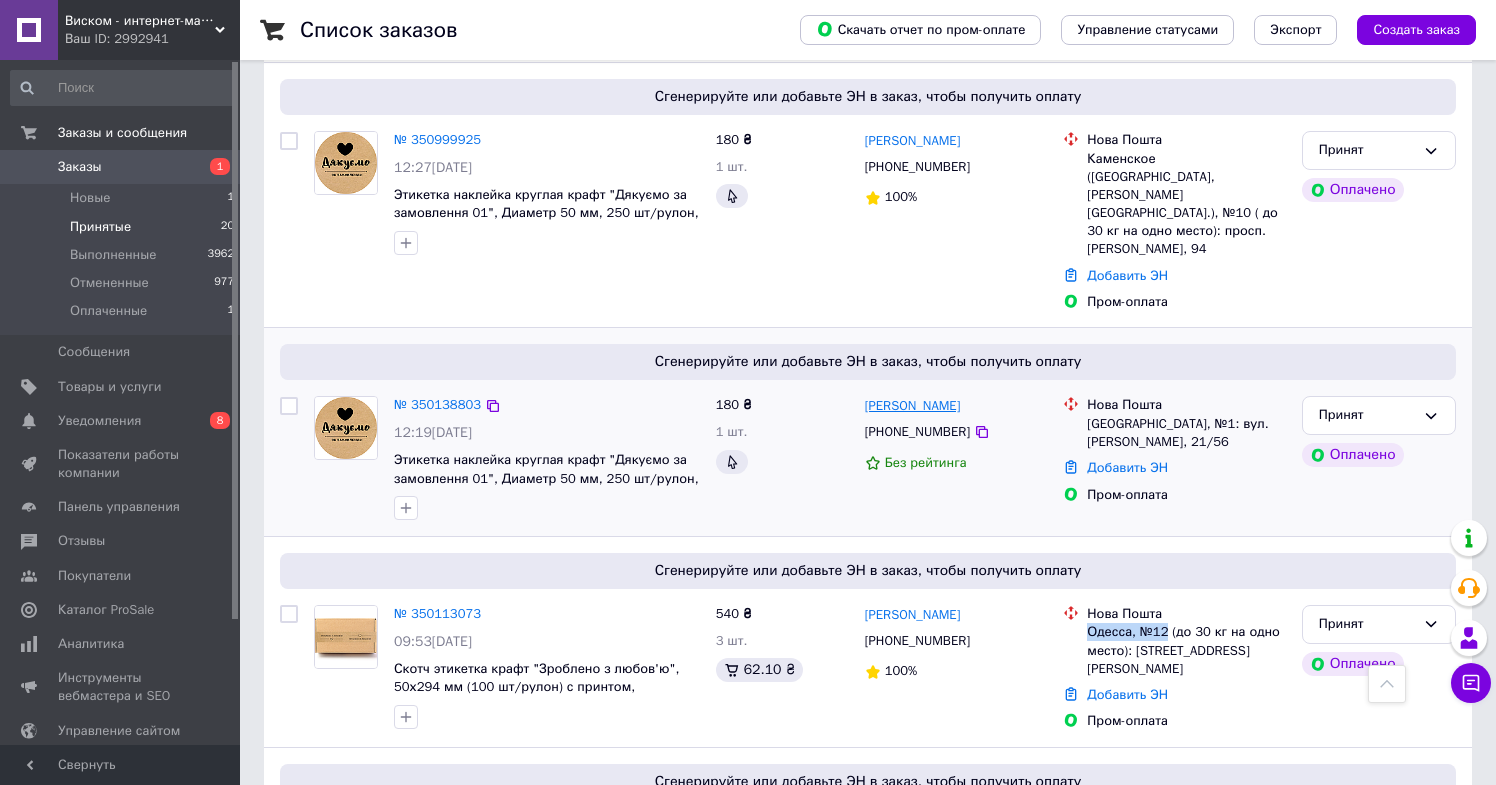 drag, startPoint x: 973, startPoint y: 269, endPoint x: 864, endPoint y: 269, distance: 109 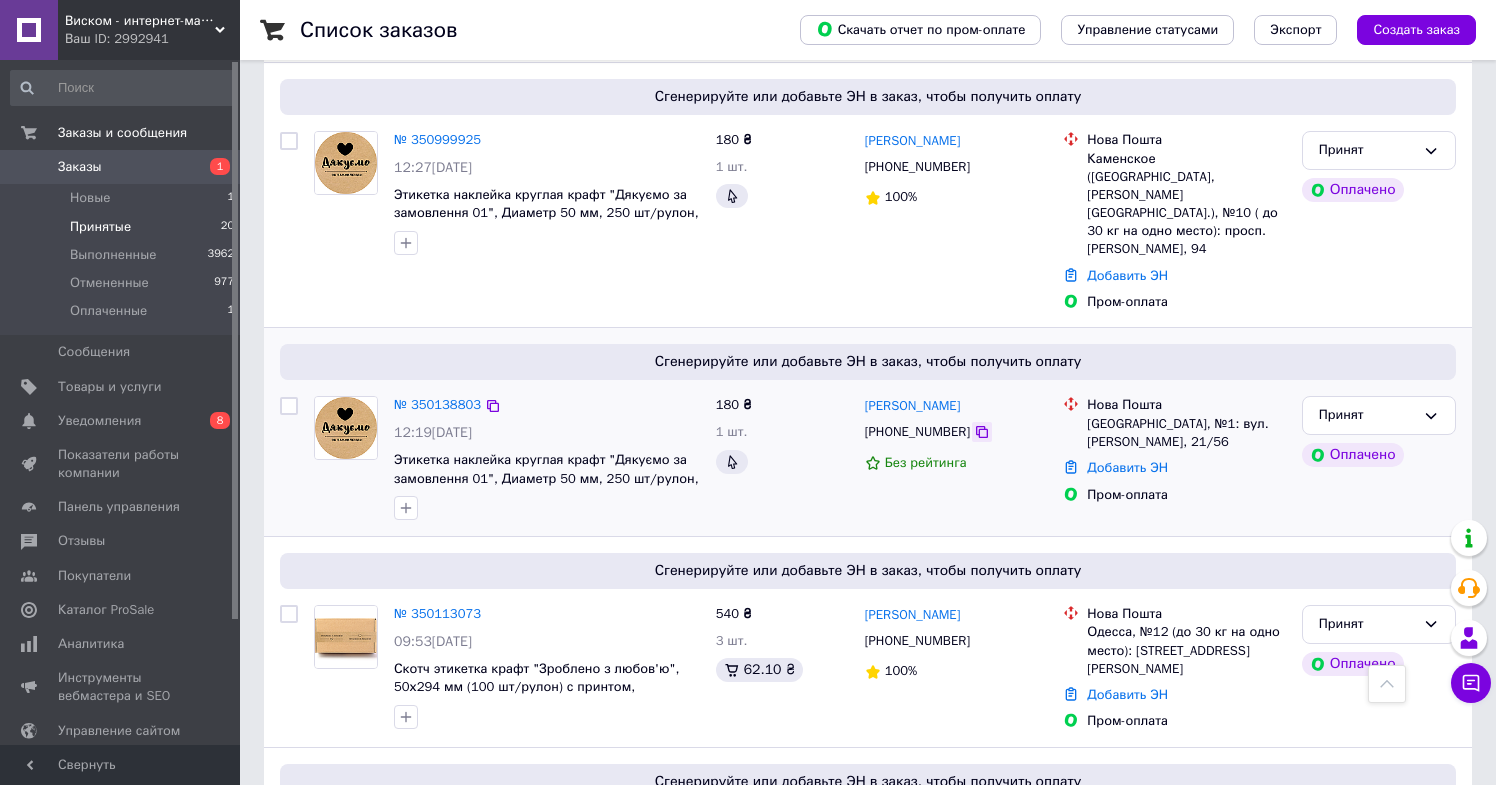 click 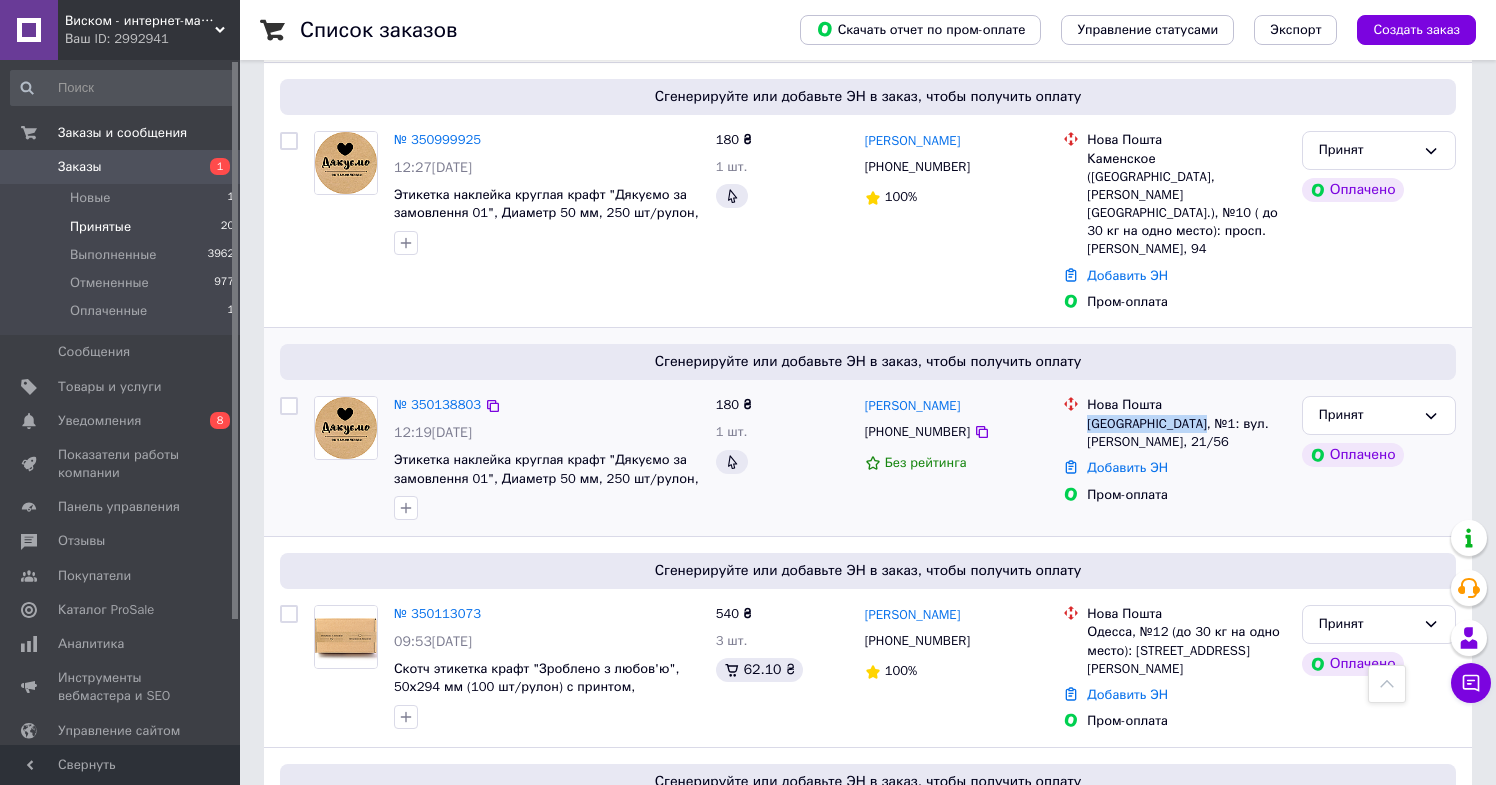 drag, startPoint x: 1090, startPoint y: 285, endPoint x: 1214, endPoint y: 282, distance: 124.036285 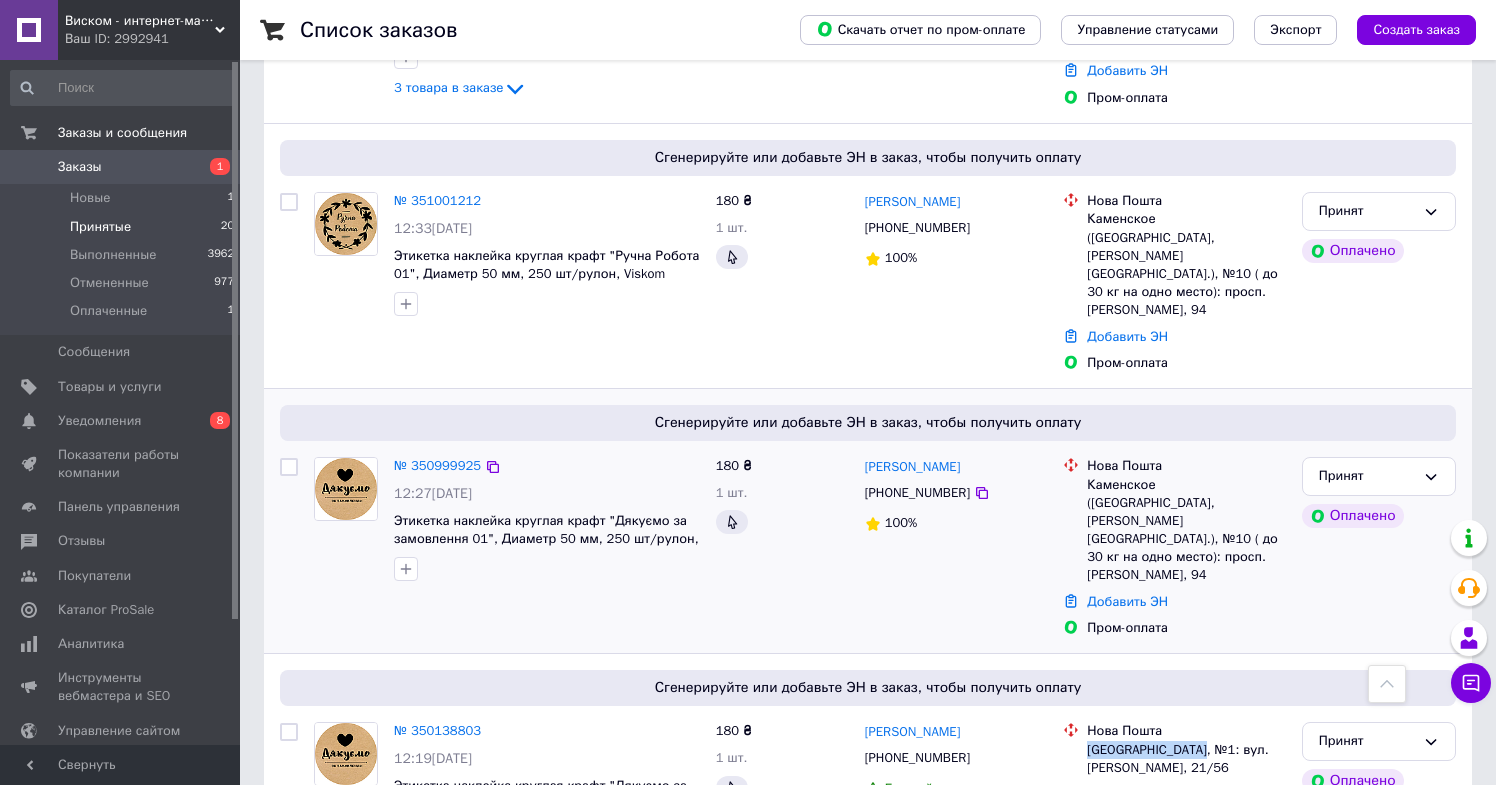 scroll, scrollTop: 2253, scrollLeft: 0, axis: vertical 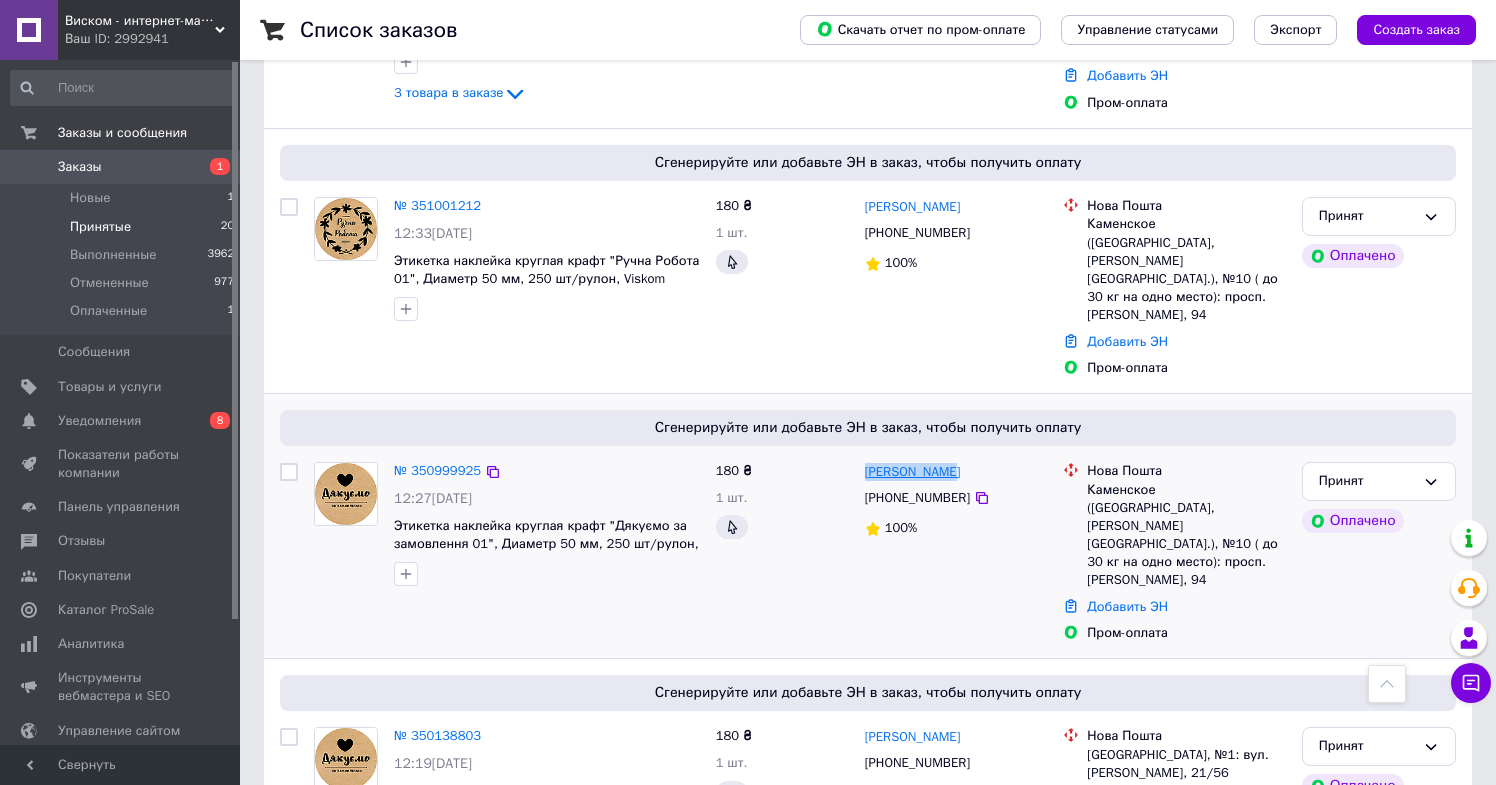 drag, startPoint x: 974, startPoint y: 375, endPoint x: 866, endPoint y: 374, distance: 108.00463 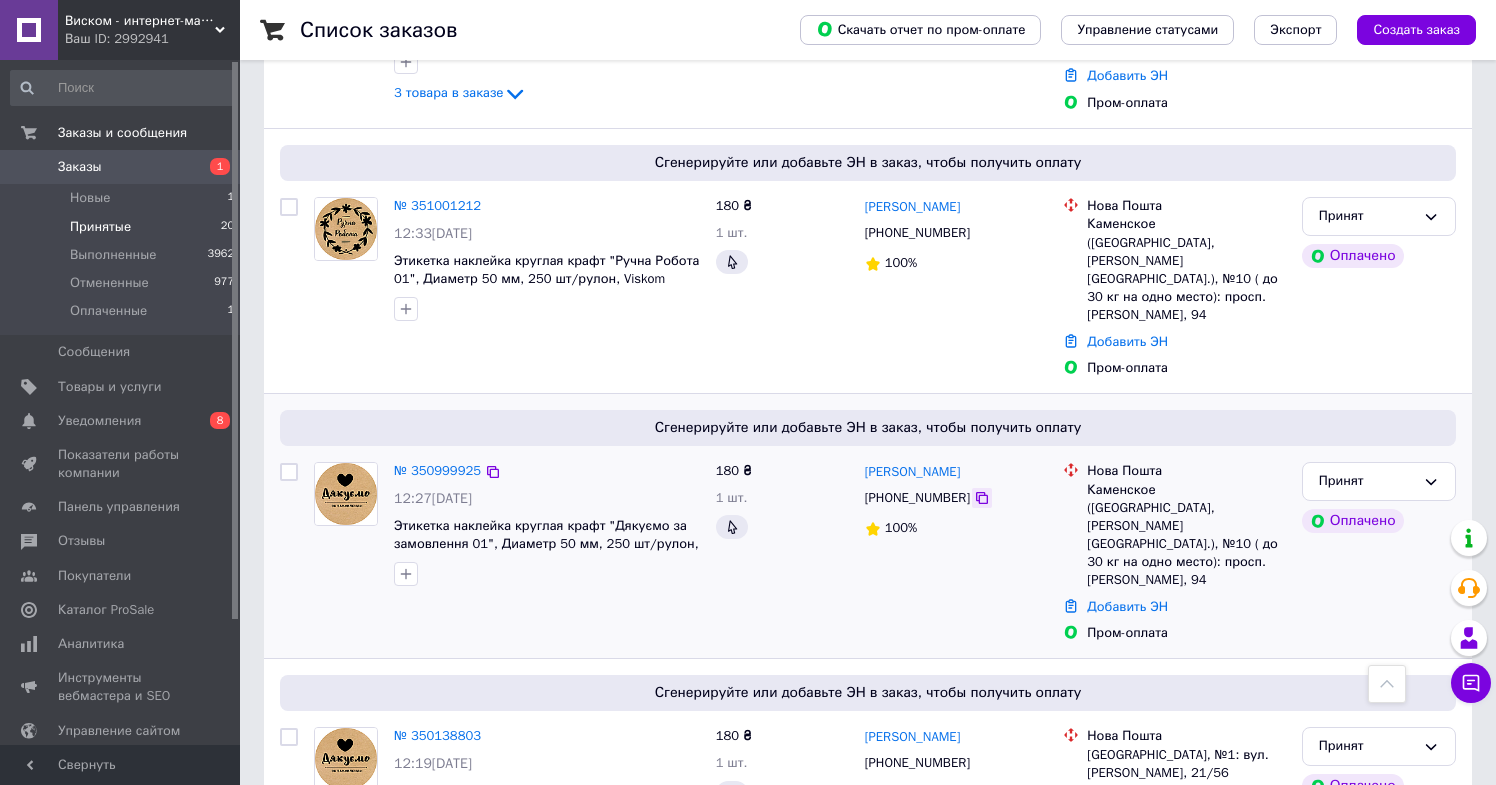 click 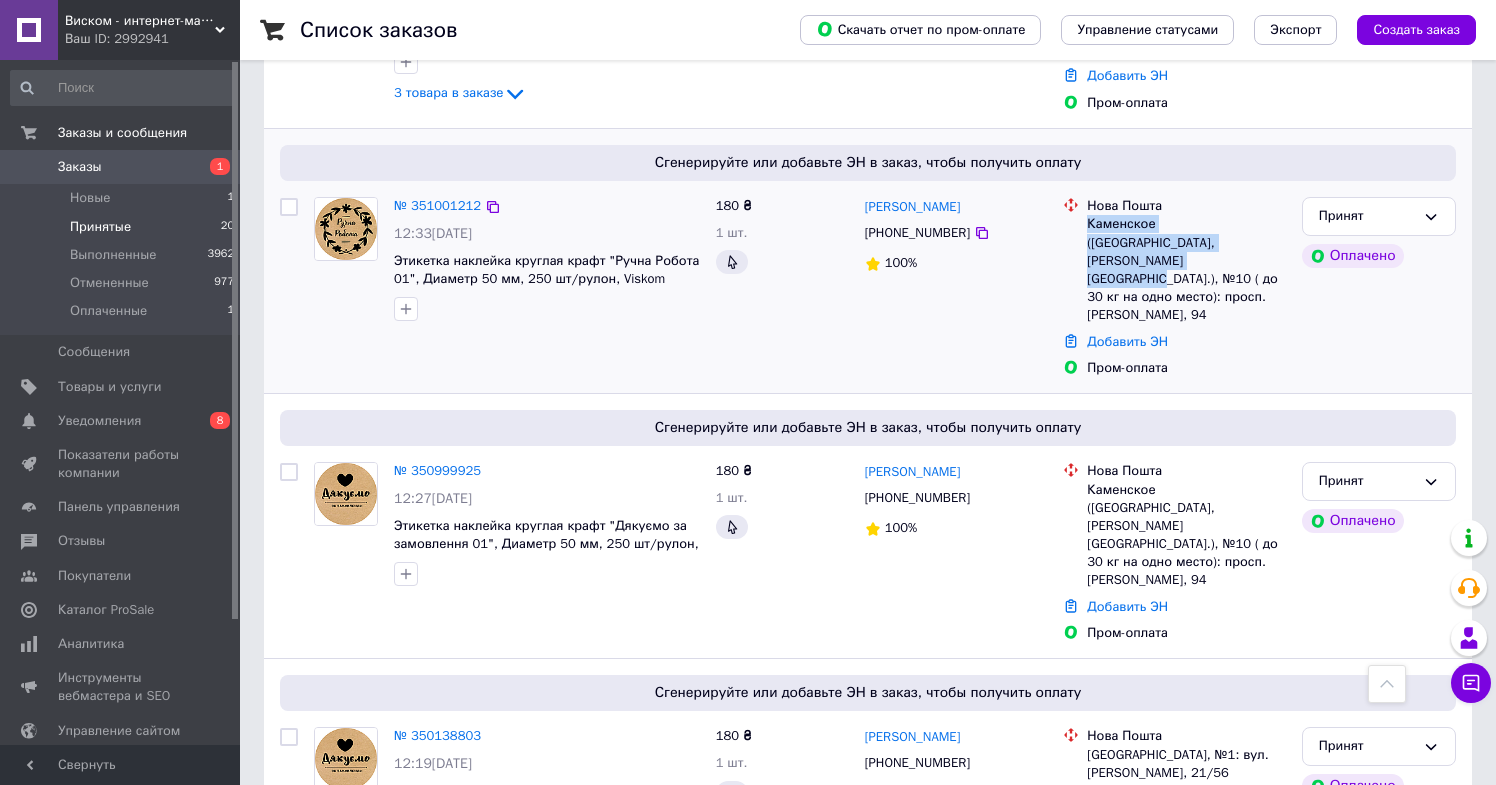 drag, startPoint x: 1089, startPoint y: 161, endPoint x: 1262, endPoint y: 179, distance: 173.9339 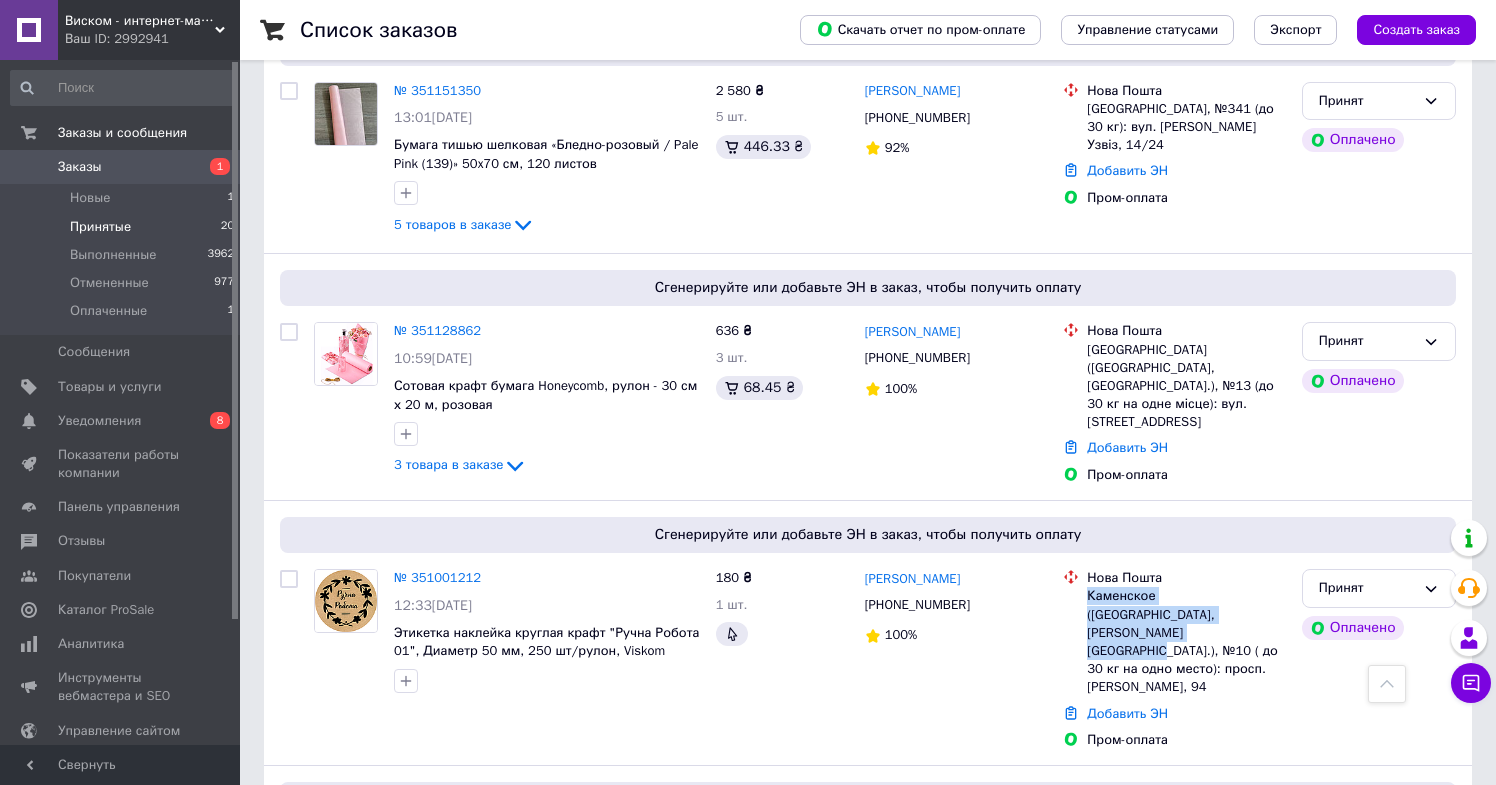 scroll, scrollTop: 1853, scrollLeft: 0, axis: vertical 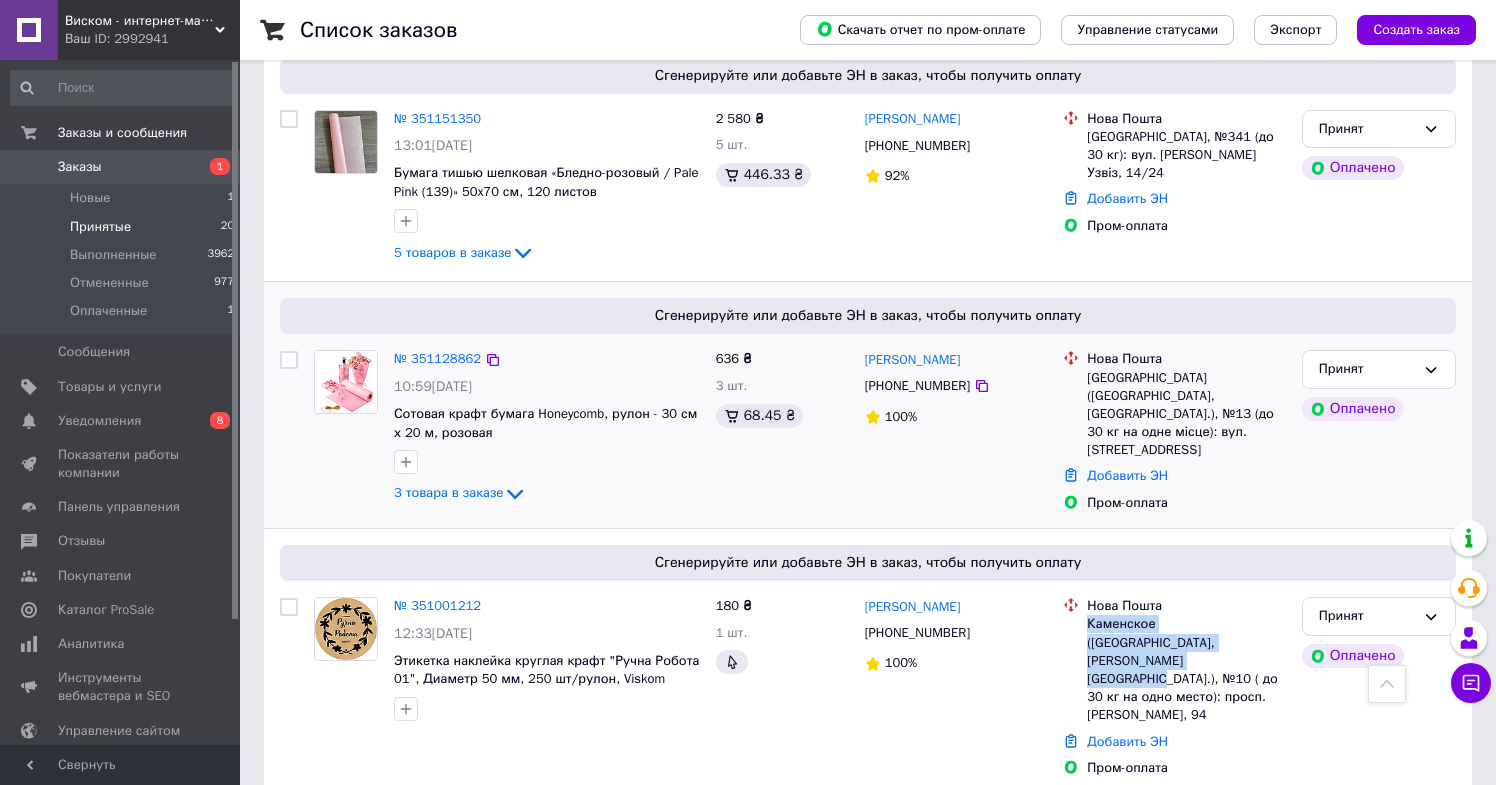 drag, startPoint x: 998, startPoint y: 309, endPoint x: 857, endPoint y: 307, distance: 141.01419 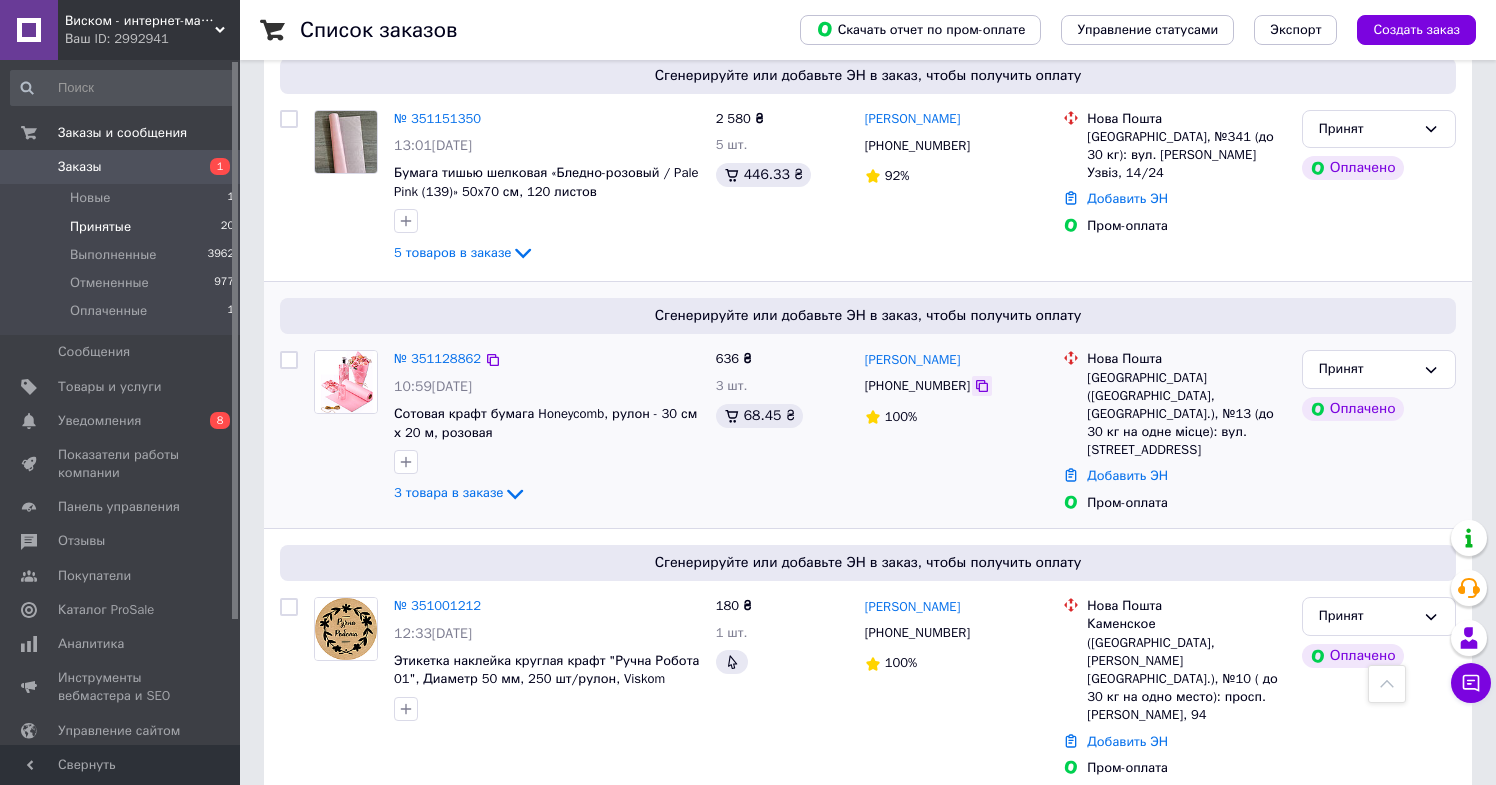 click 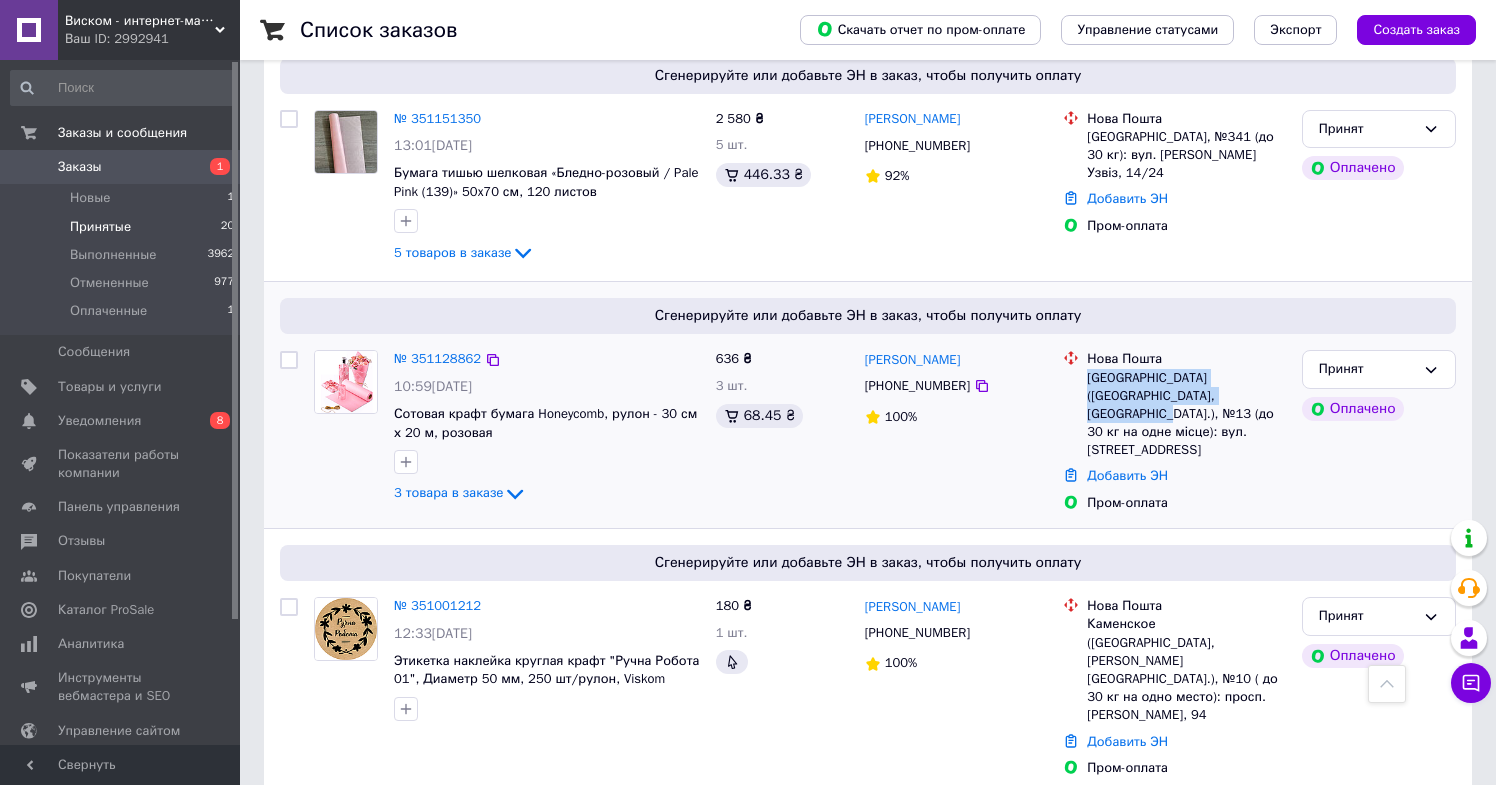drag, startPoint x: 1087, startPoint y: 322, endPoint x: 1236, endPoint y: 341, distance: 150.20653 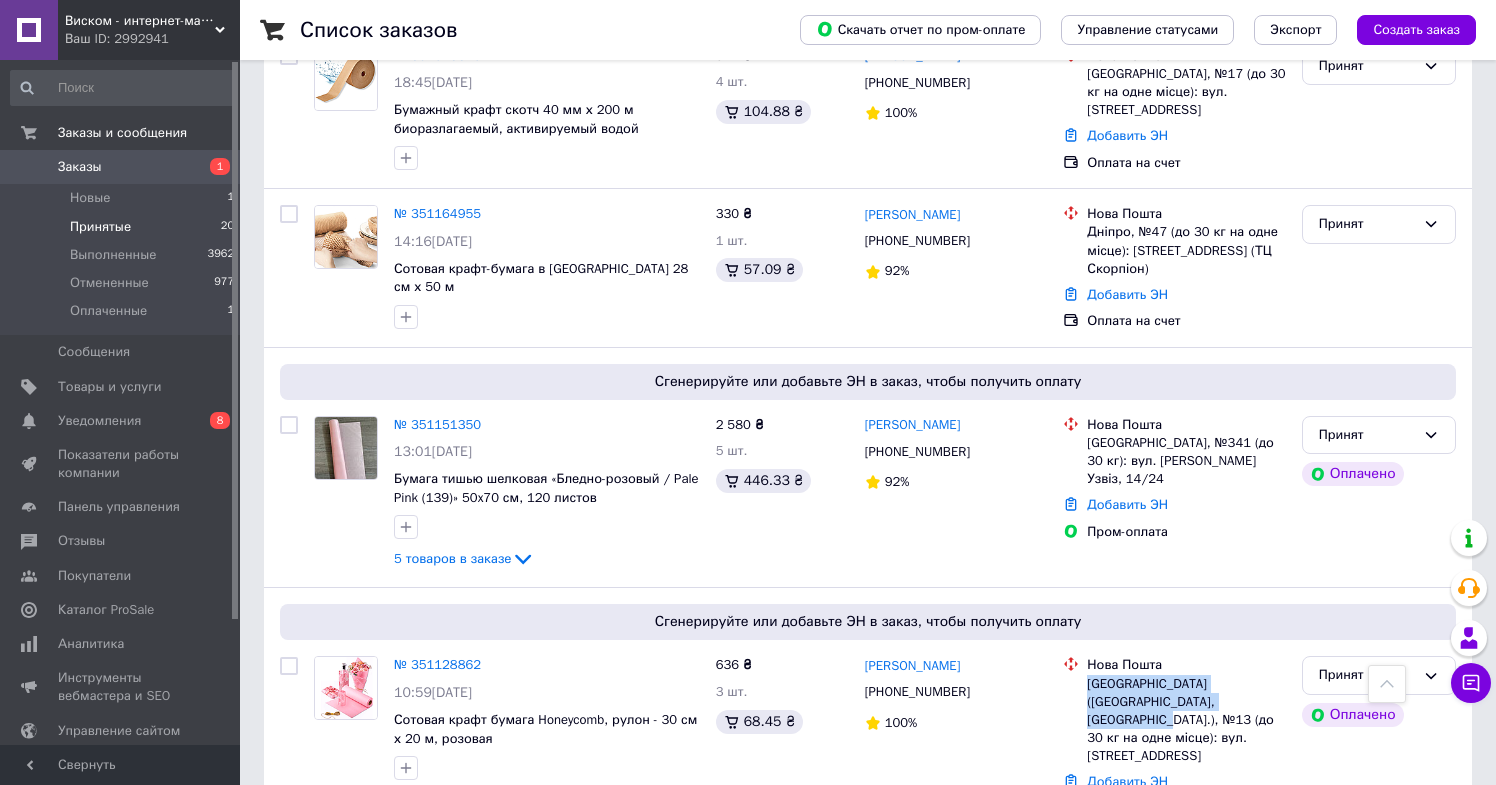 scroll, scrollTop: 1547, scrollLeft: 0, axis: vertical 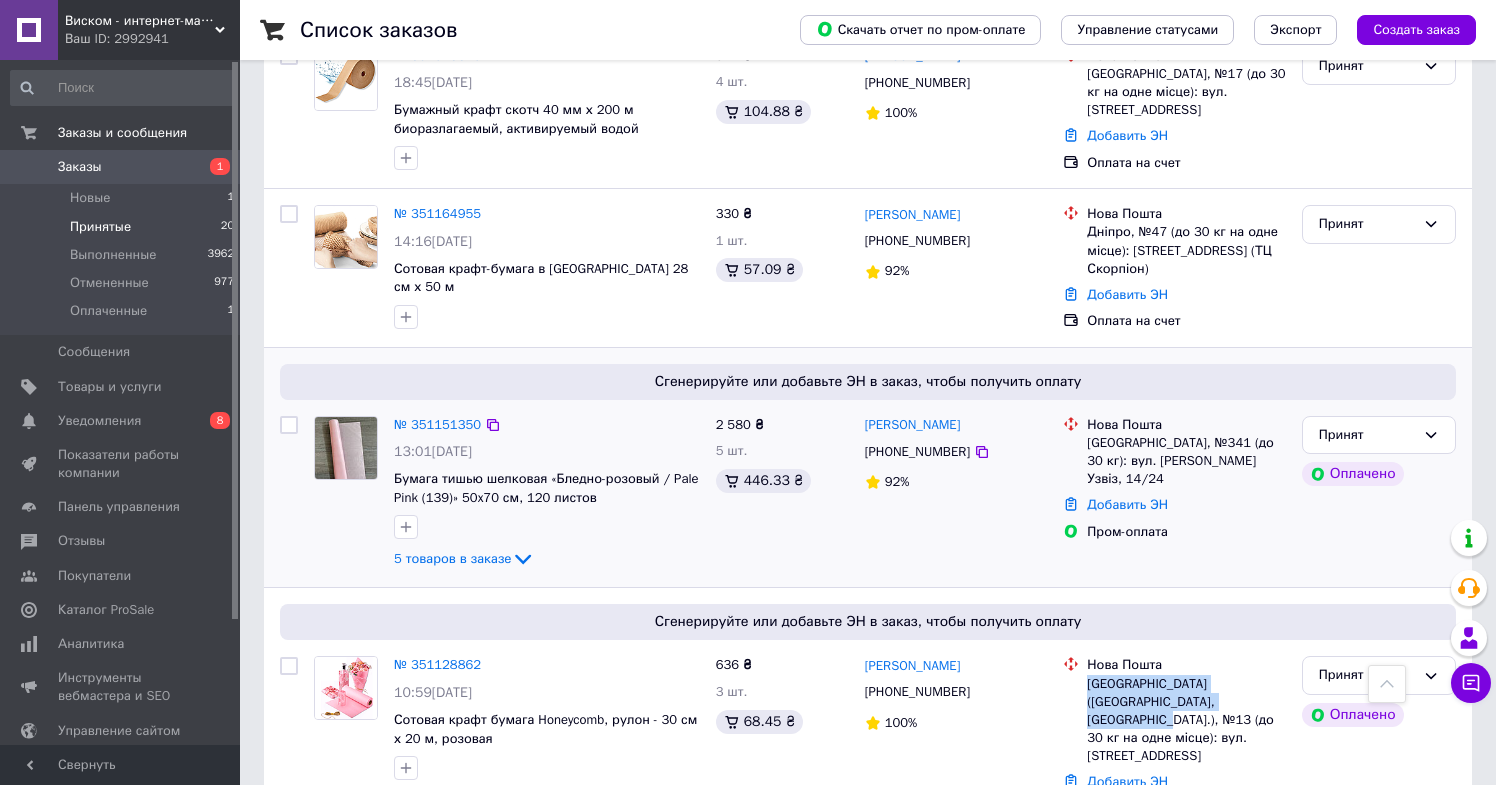 drag, startPoint x: 973, startPoint y: 372, endPoint x: 855, endPoint y: 371, distance: 118.004234 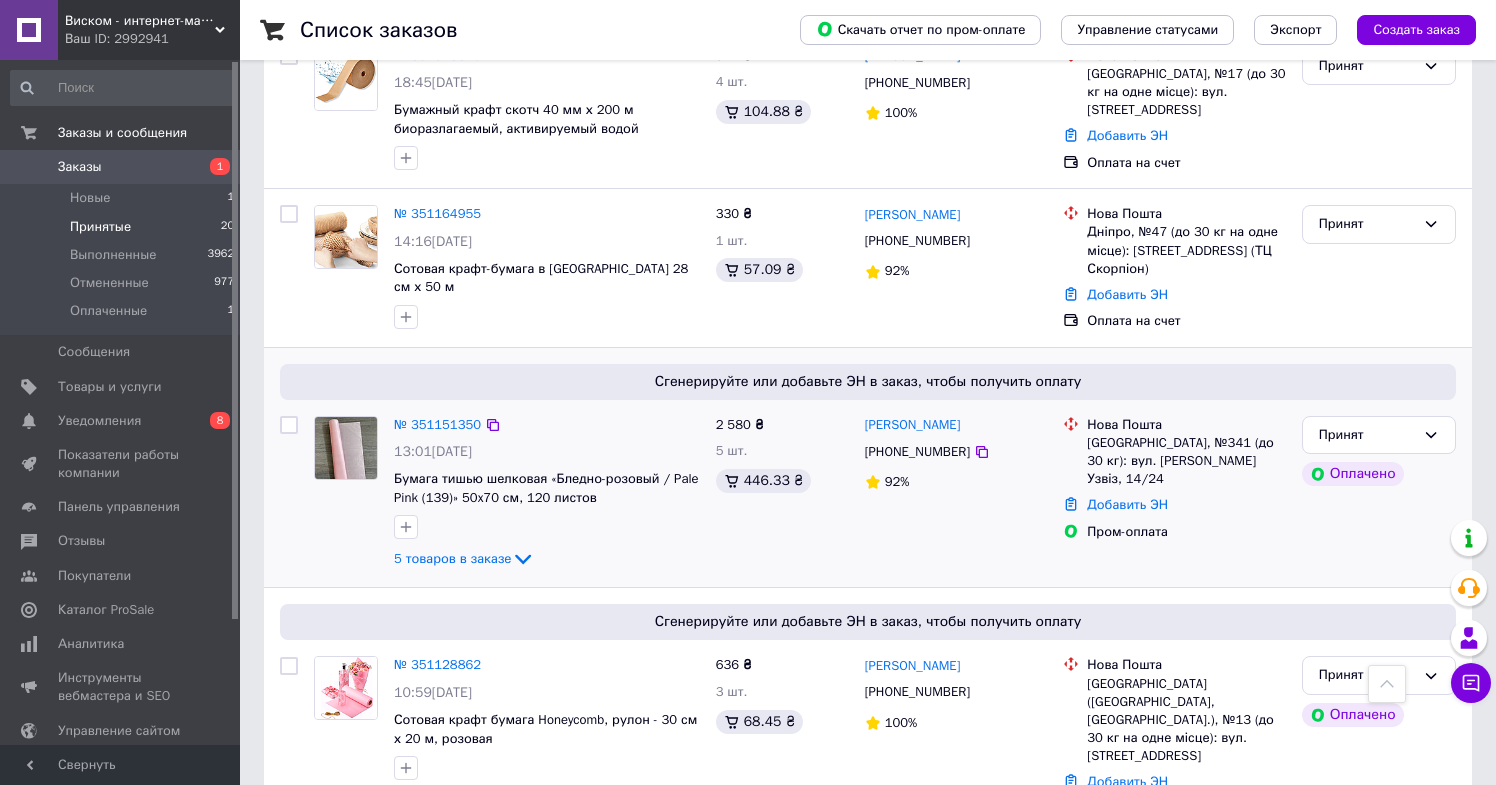 click on "[PERSON_NAME]" at bounding box center [956, 425] 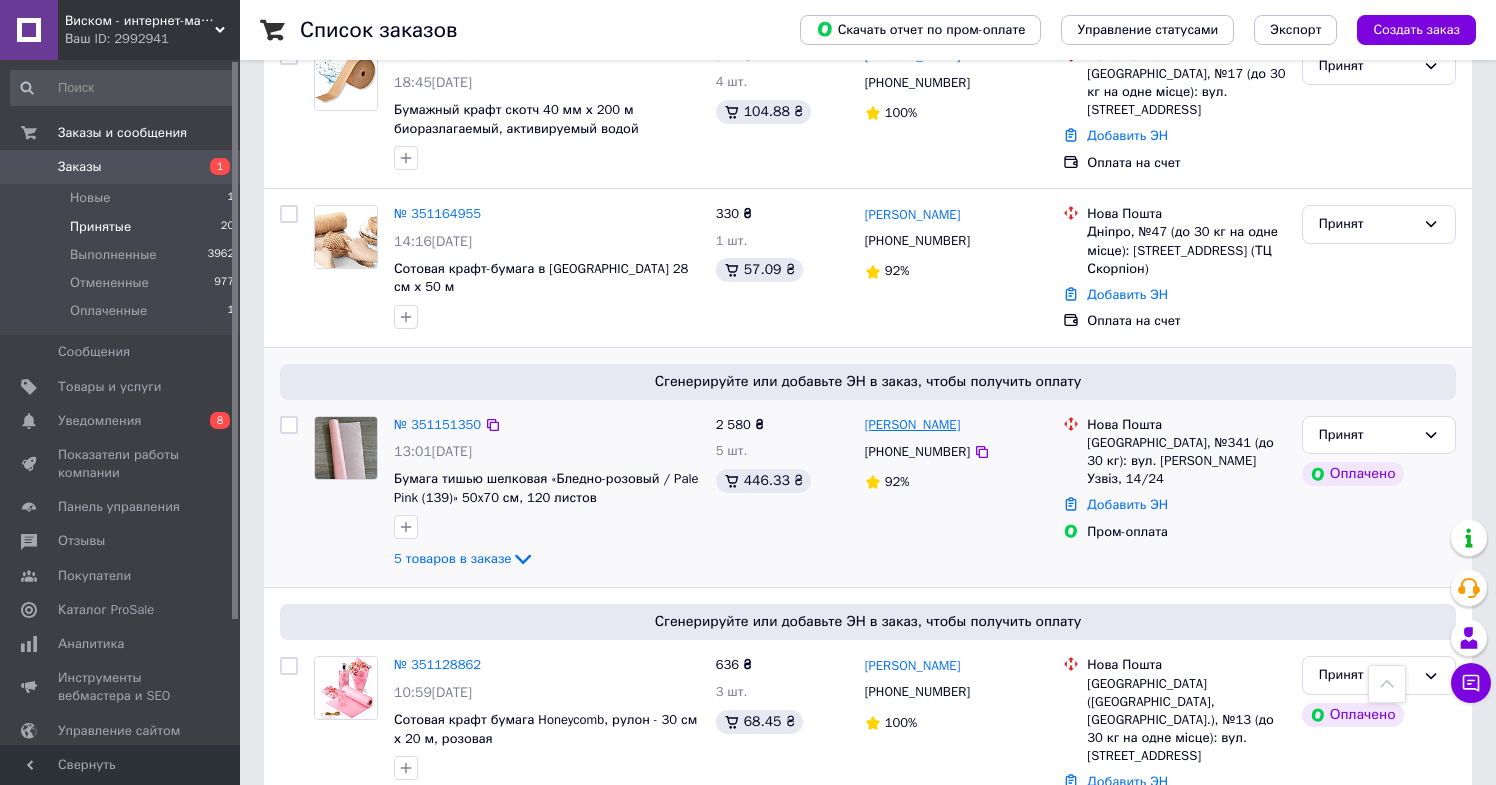 drag, startPoint x: 983, startPoint y: 372, endPoint x: 865, endPoint y: 373, distance: 118.004234 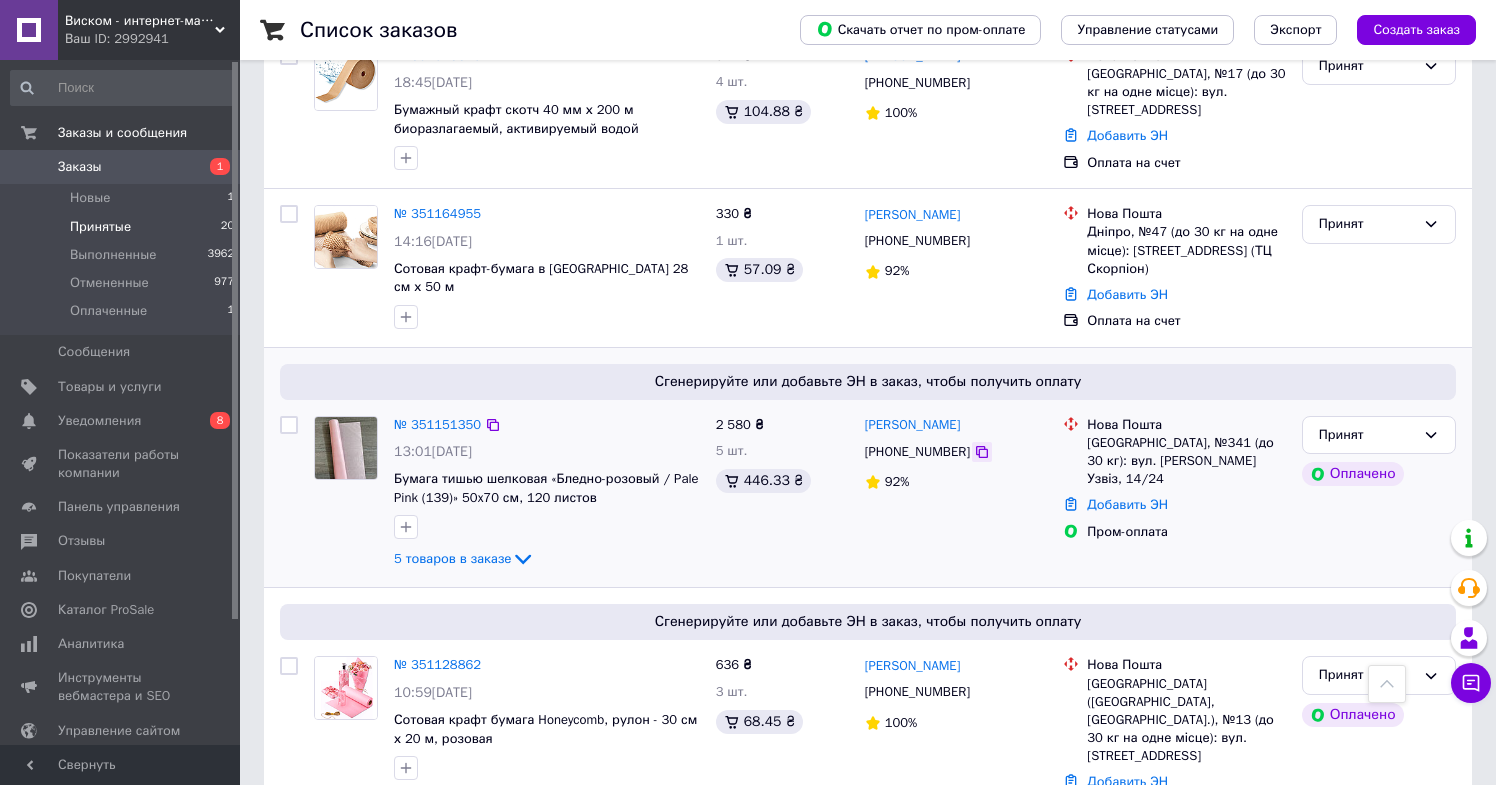 click 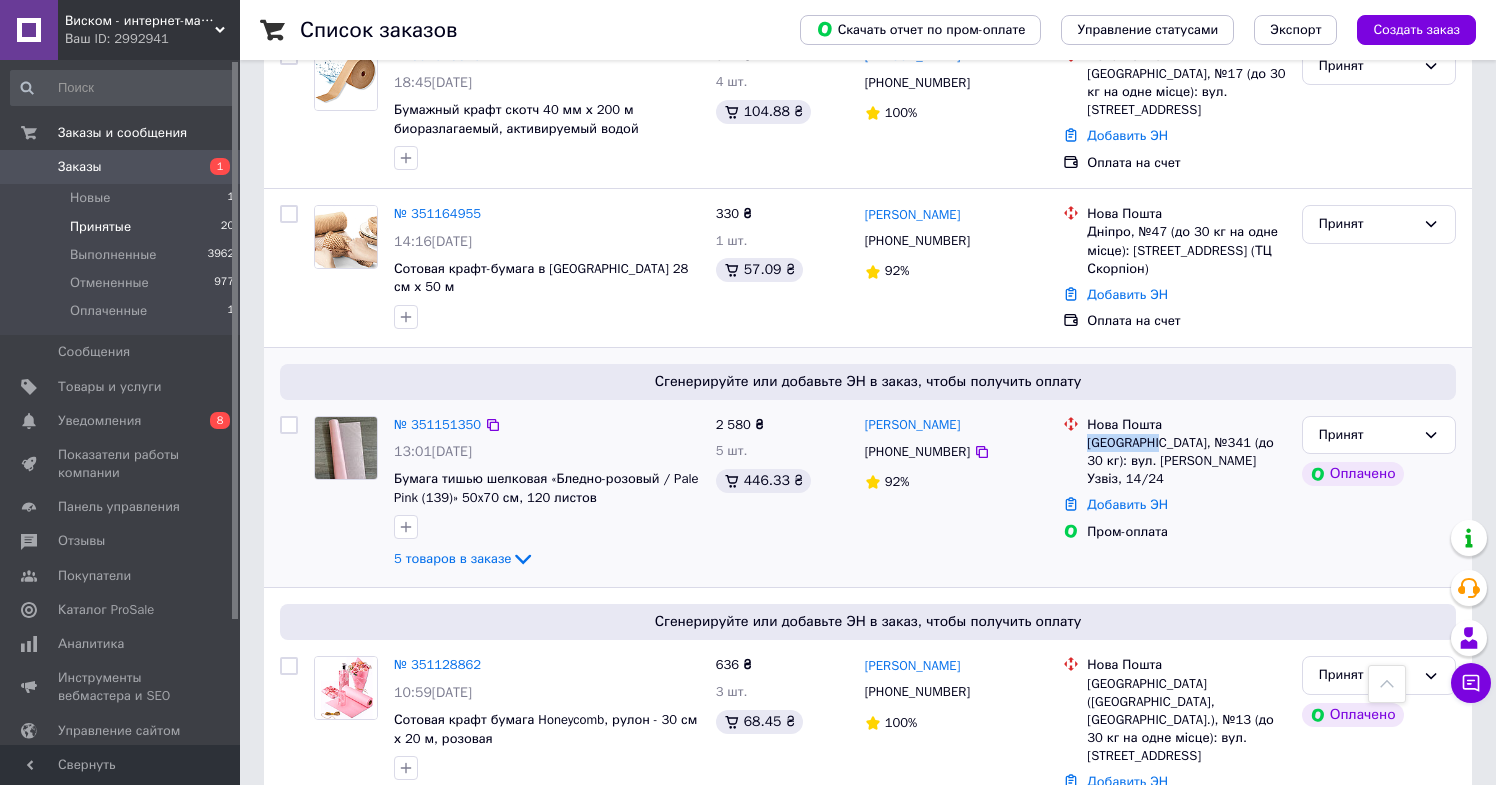 drag, startPoint x: 1087, startPoint y: 391, endPoint x: 1159, endPoint y: 391, distance: 72 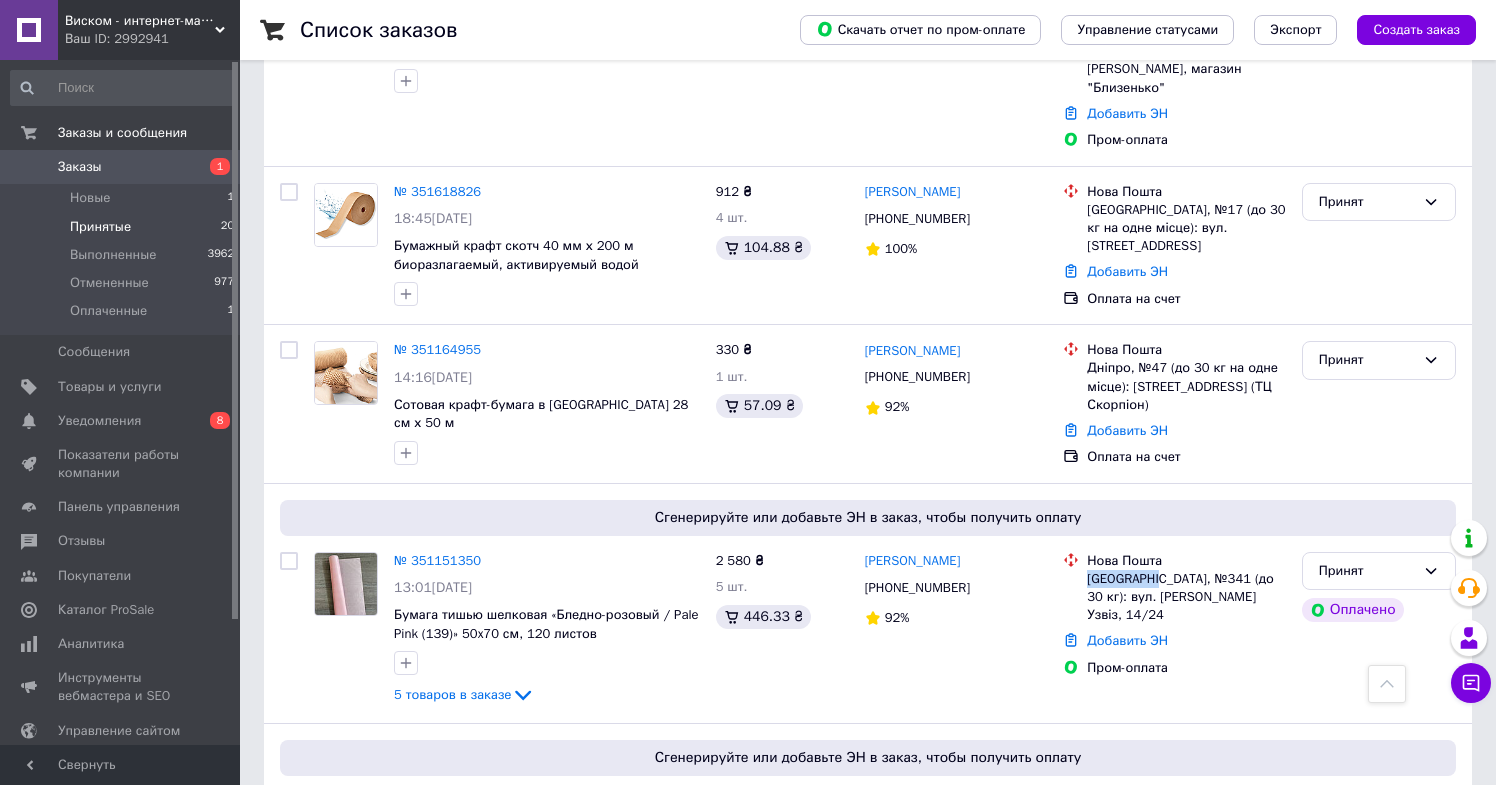 scroll, scrollTop: 1409, scrollLeft: 0, axis: vertical 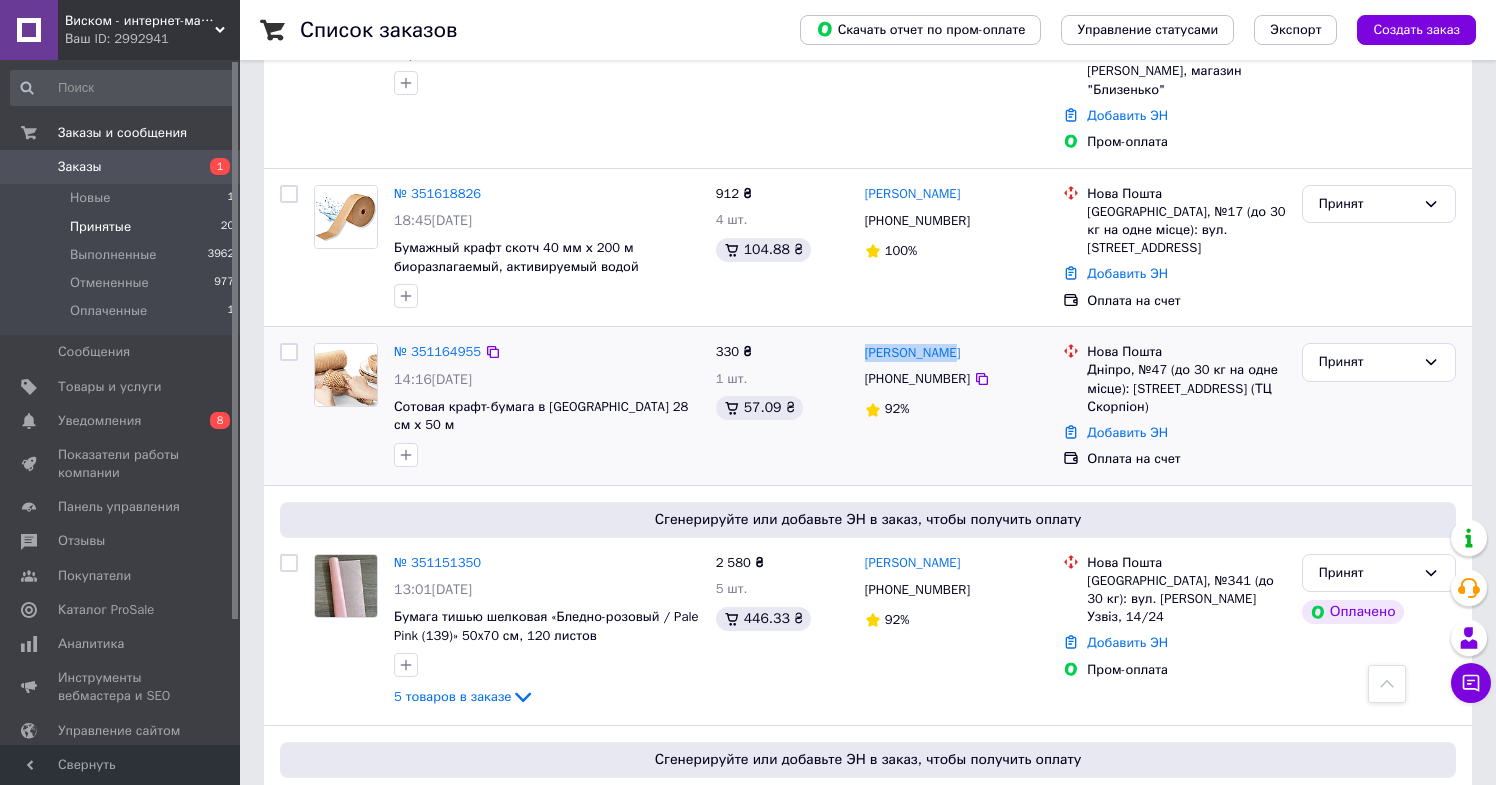 drag, startPoint x: 859, startPoint y: 303, endPoint x: 977, endPoint y: 304, distance: 118.004234 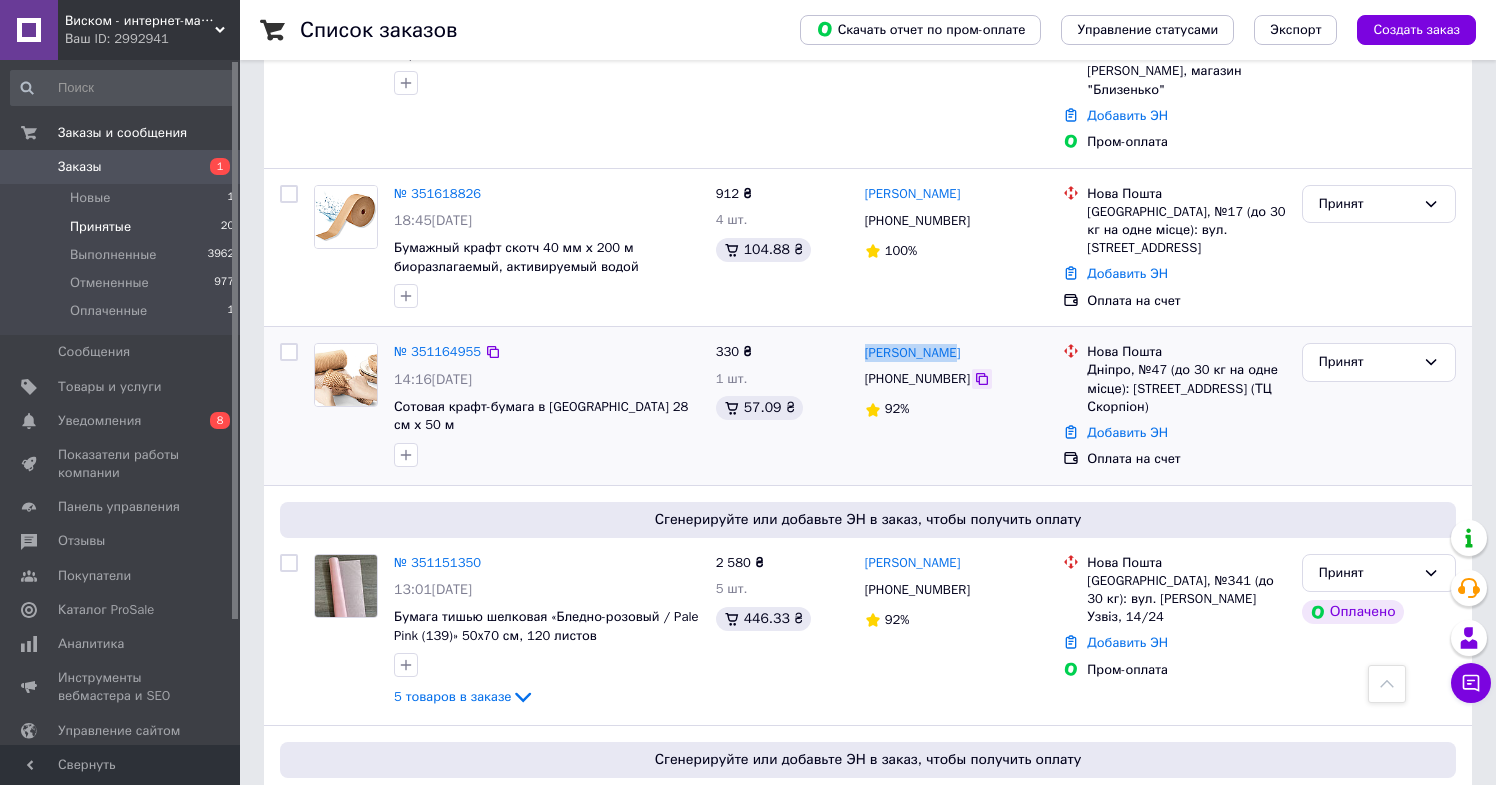 click at bounding box center (982, 379) 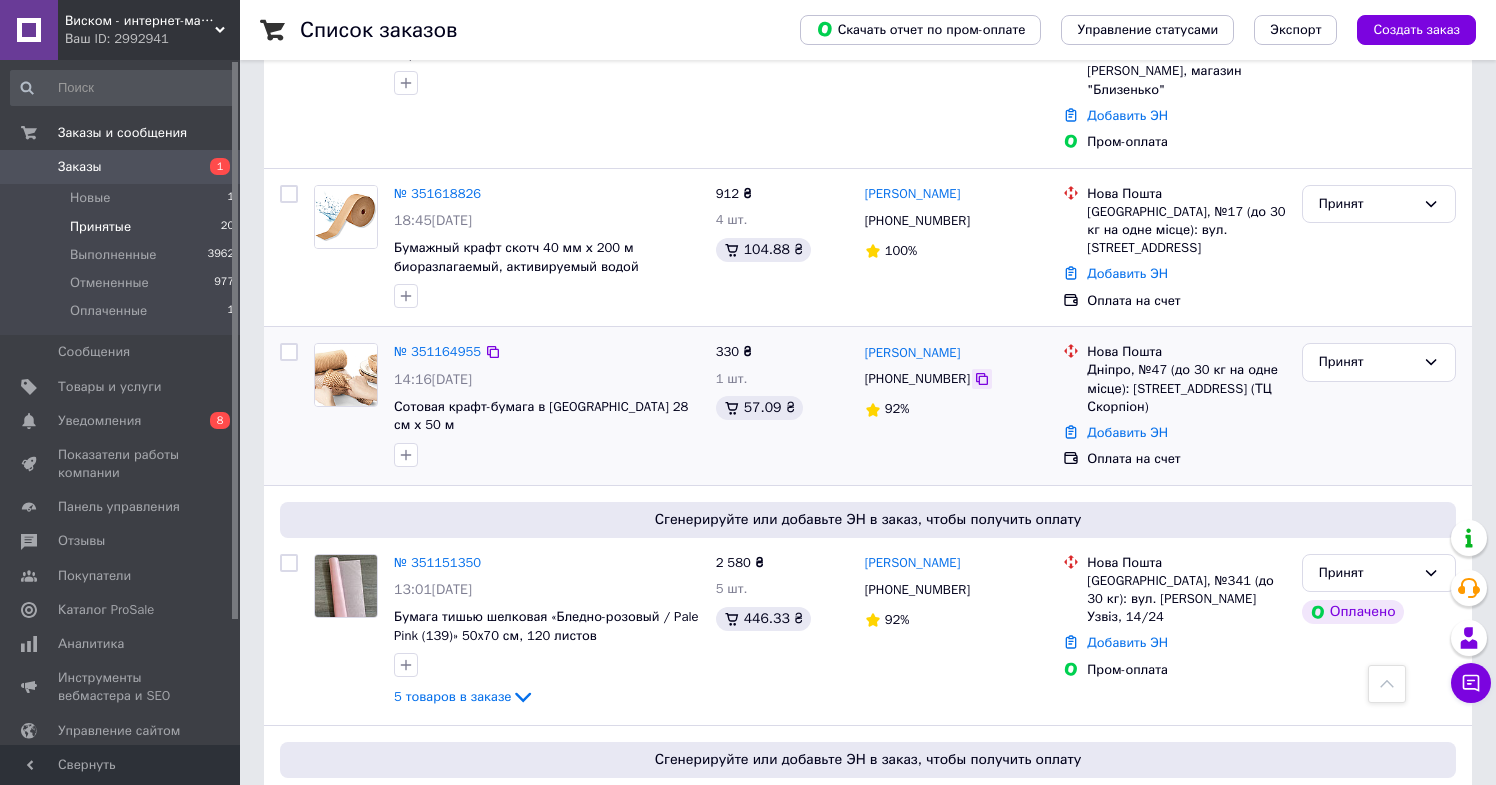 click 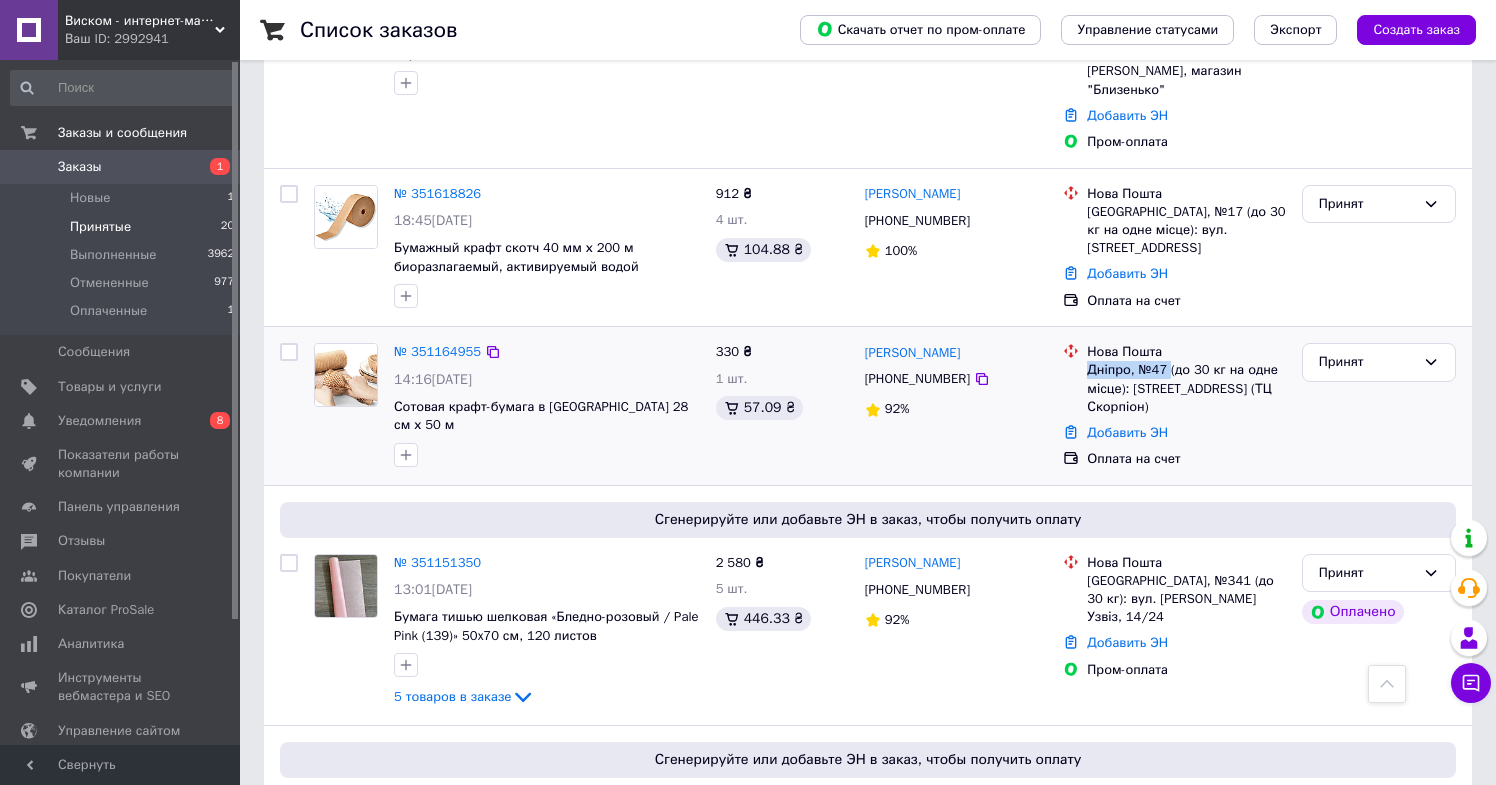 drag, startPoint x: 1086, startPoint y: 320, endPoint x: 1173, endPoint y: 321, distance: 87.005745 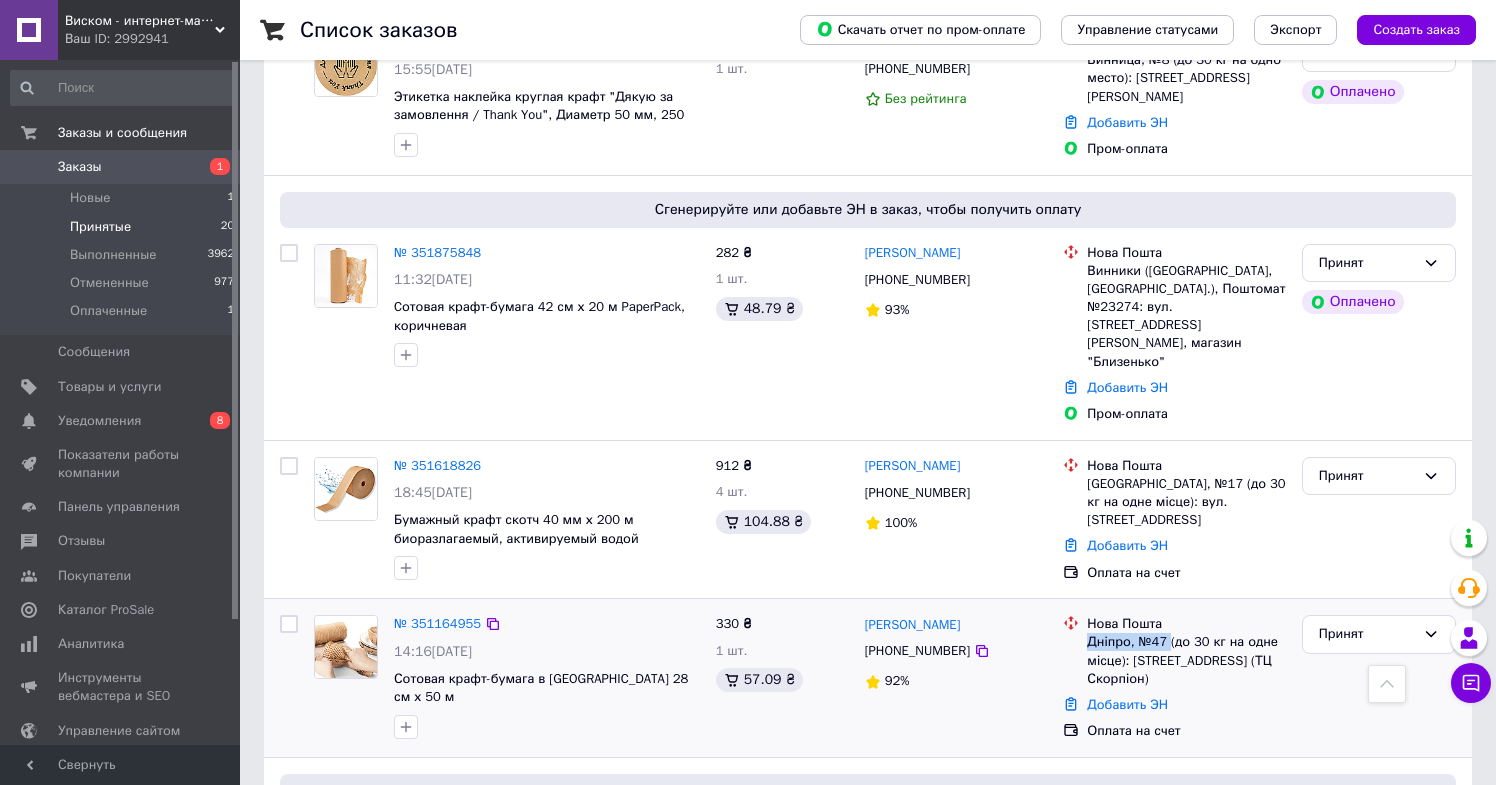 scroll, scrollTop: 1131, scrollLeft: 0, axis: vertical 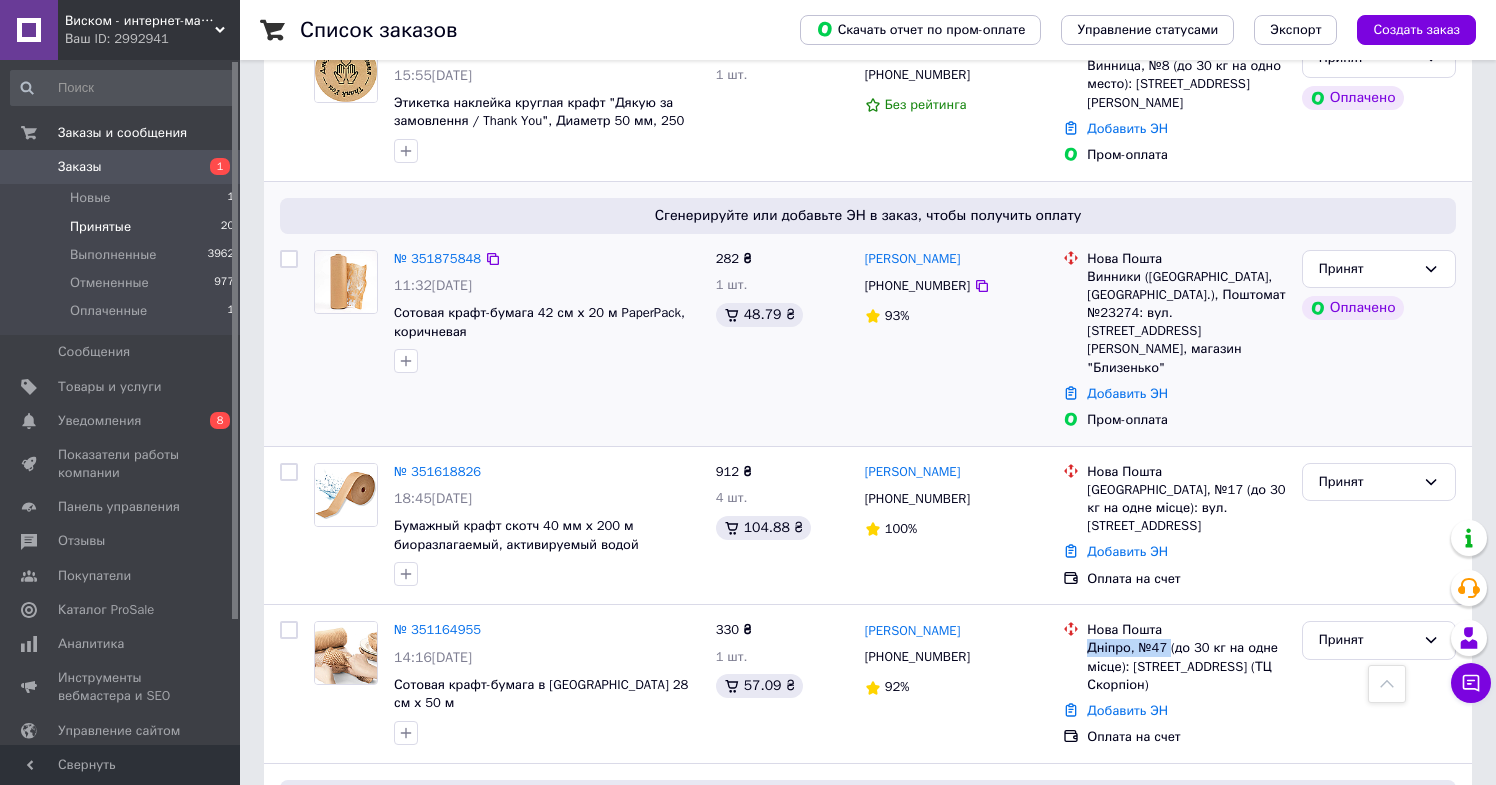 drag, startPoint x: 1004, startPoint y: 232, endPoint x: 862, endPoint y: 233, distance: 142.00352 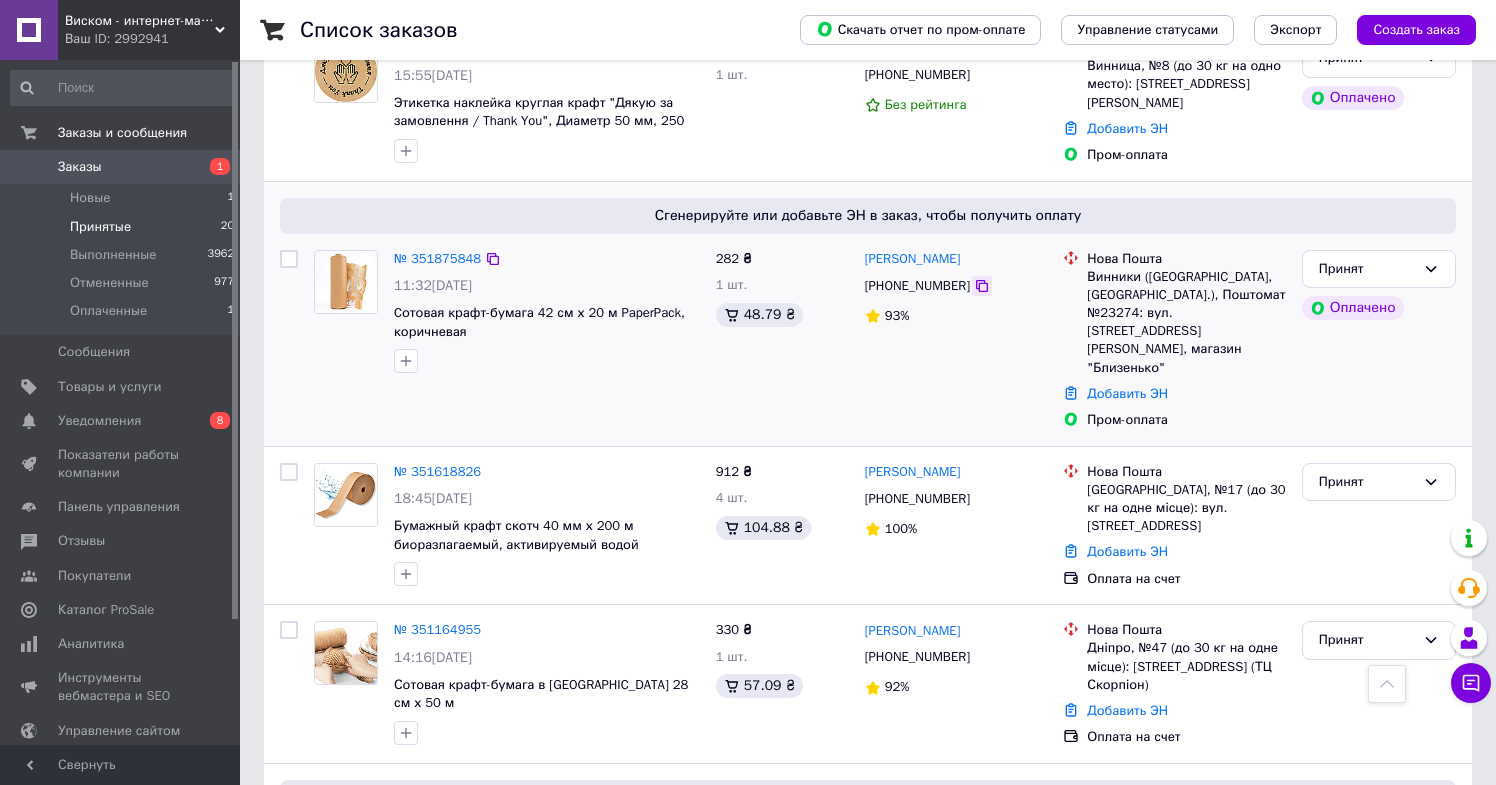 click 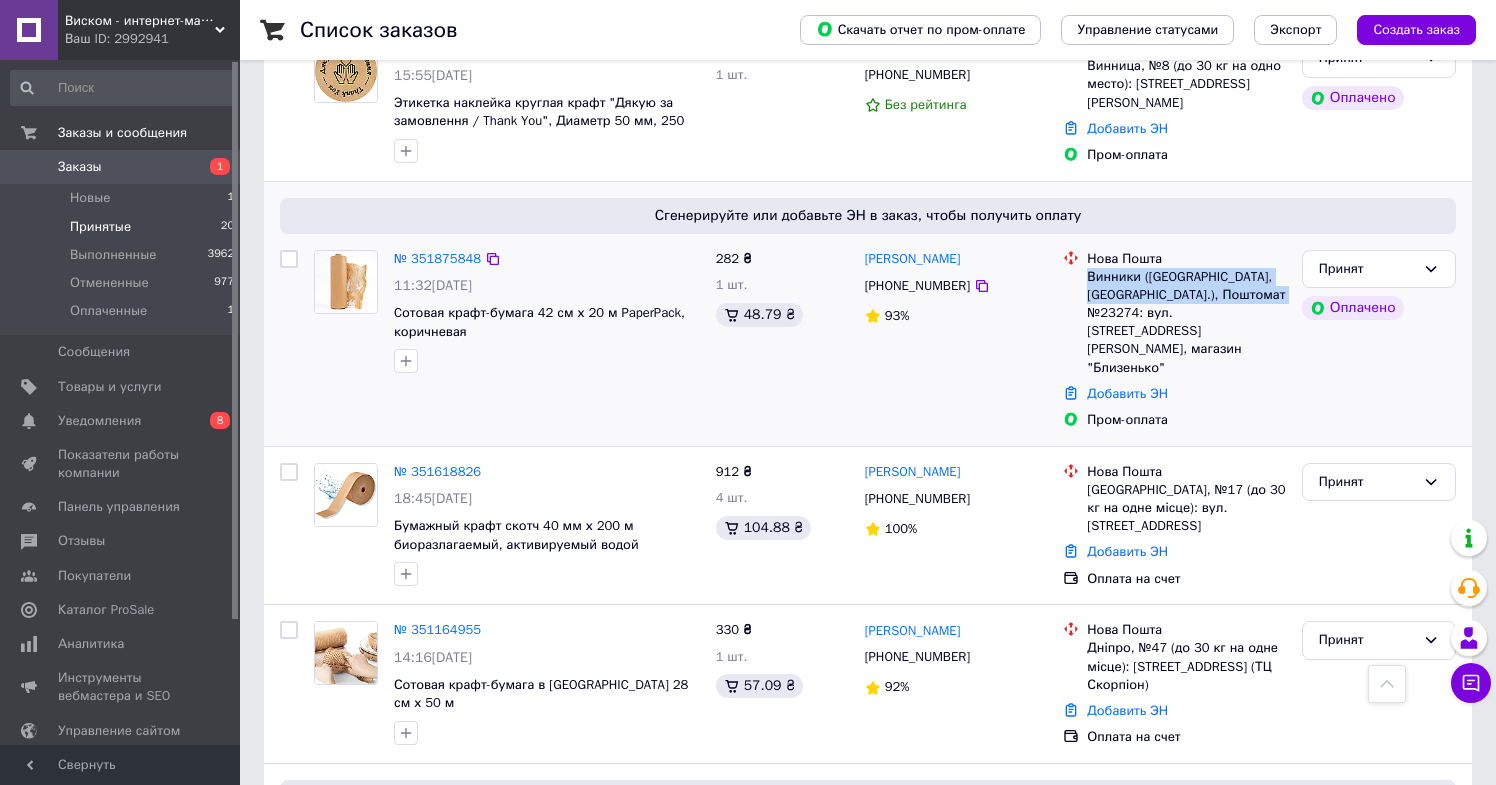 drag, startPoint x: 1087, startPoint y: 253, endPoint x: 1140, endPoint y: 280, distance: 59.48109 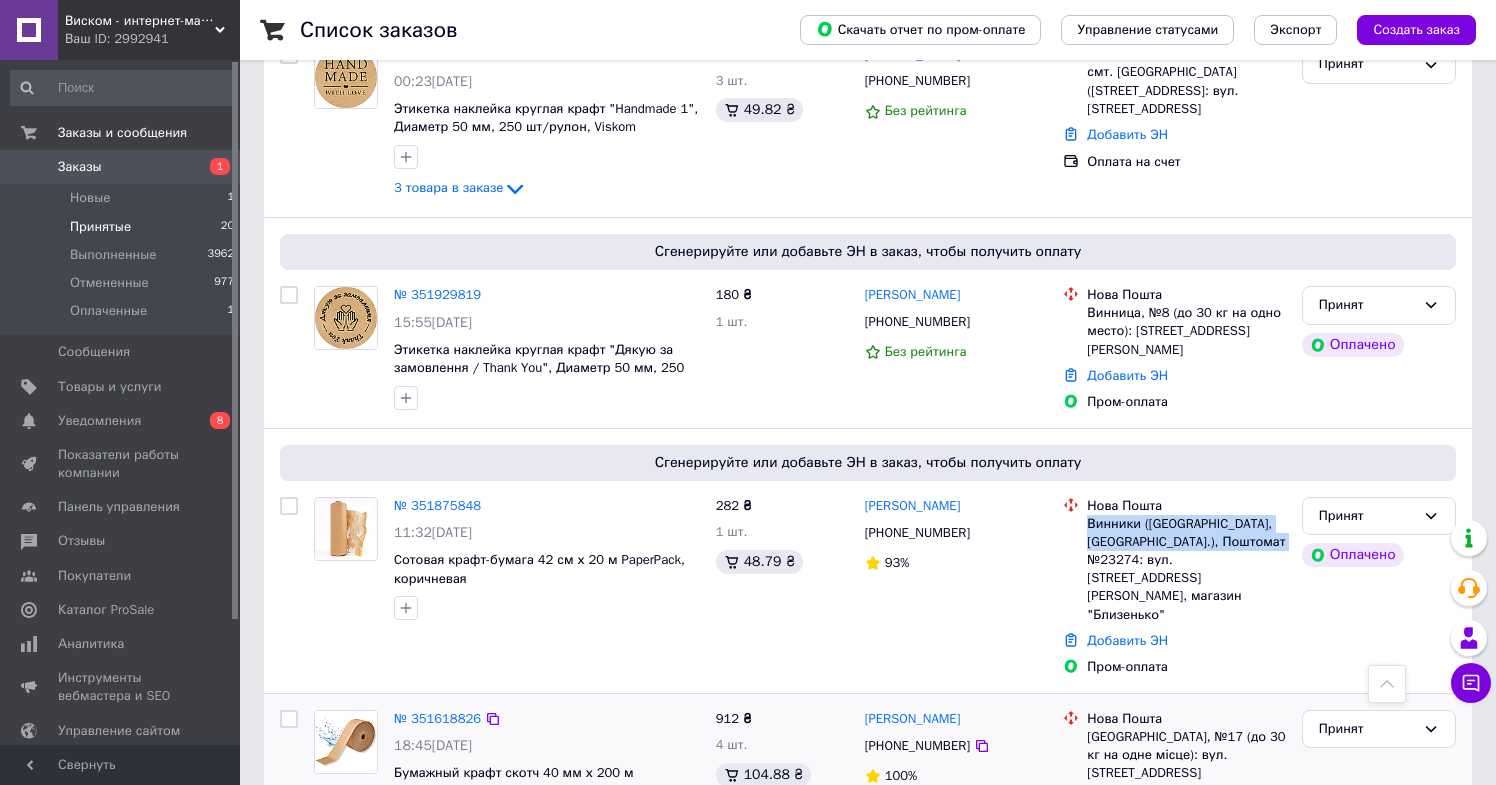 scroll, scrollTop: 881, scrollLeft: 0, axis: vertical 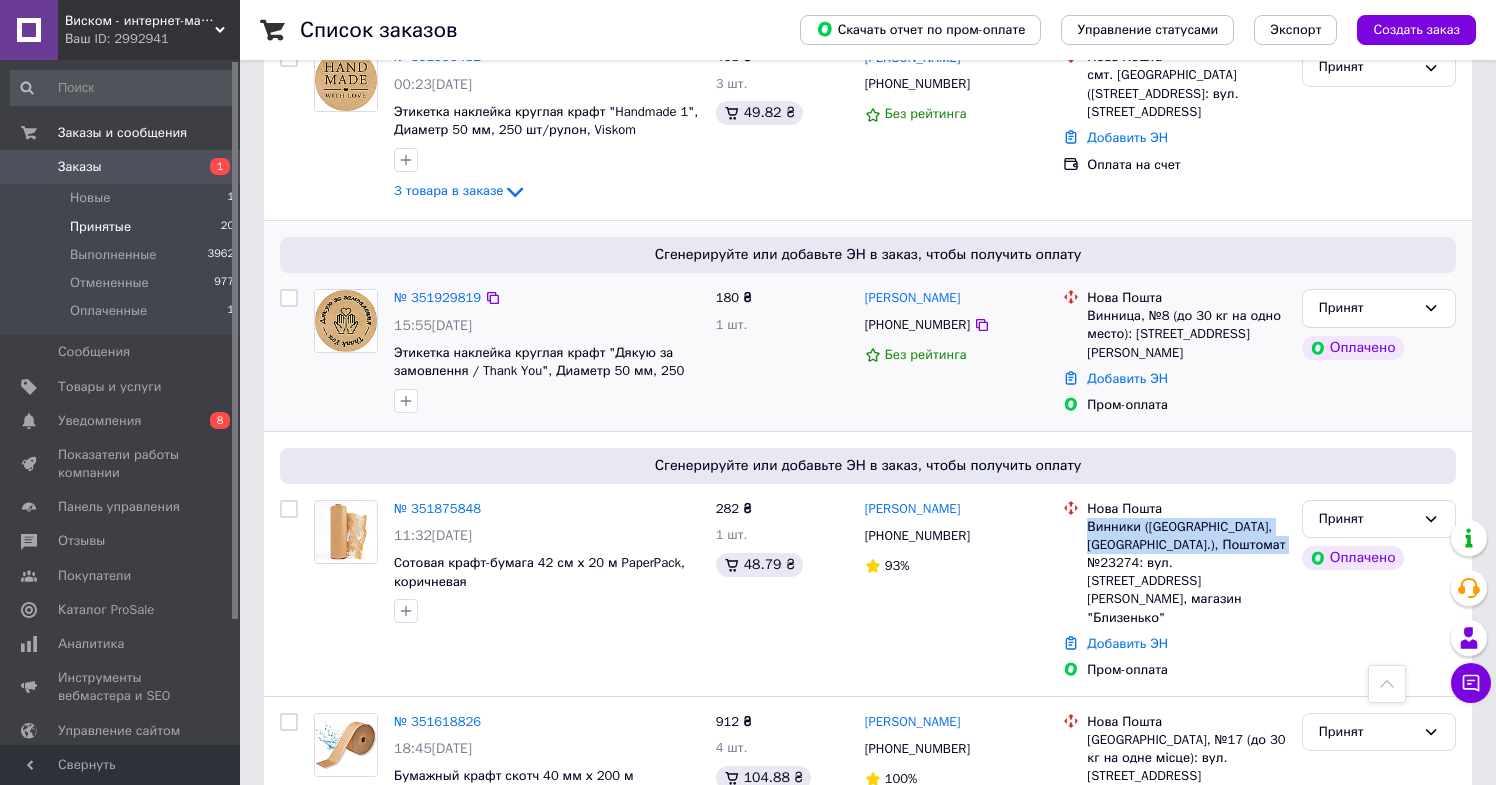 drag, startPoint x: 852, startPoint y: 274, endPoint x: 1013, endPoint y: 275, distance: 161.00311 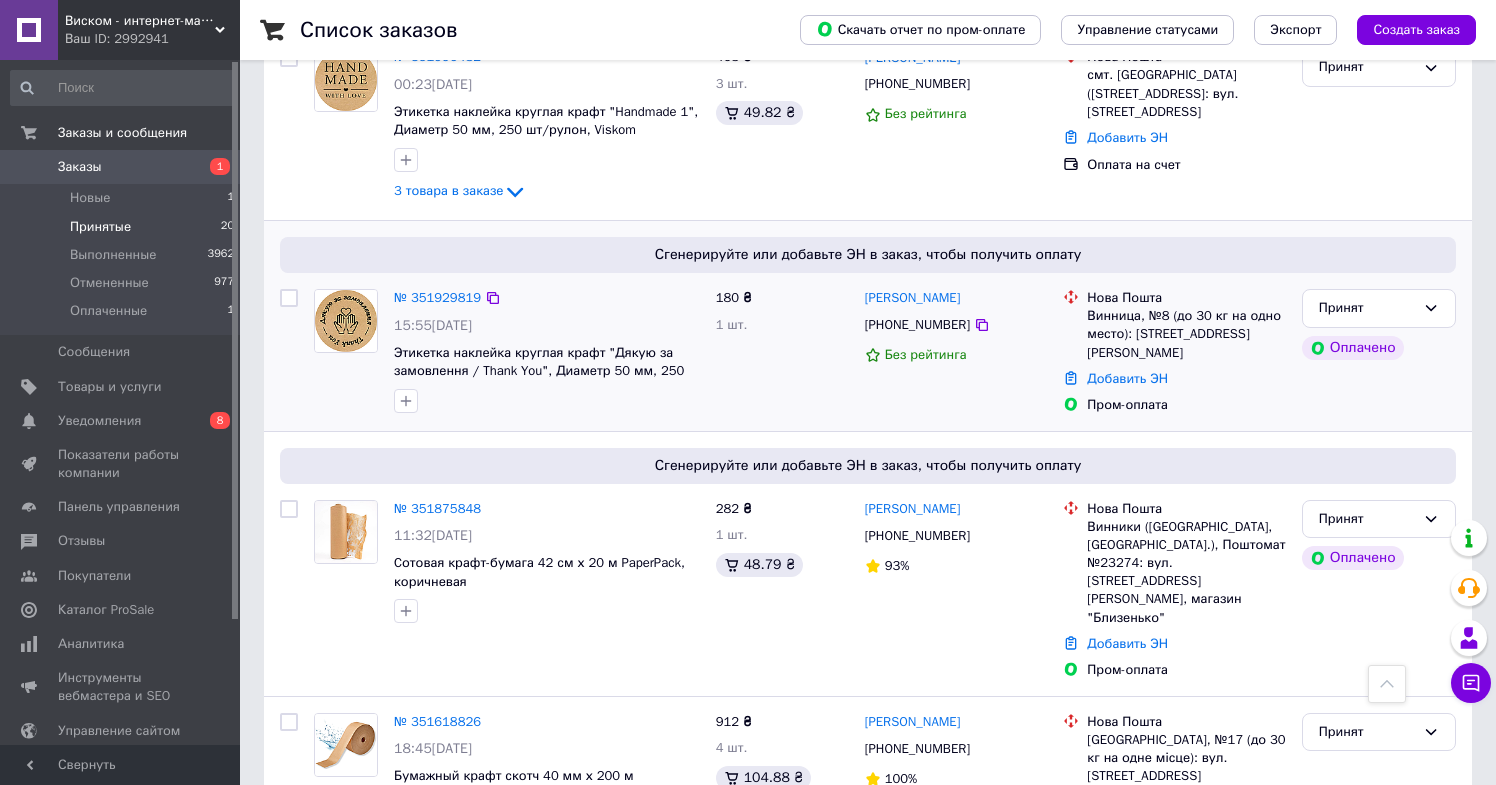 drag, startPoint x: 1013, startPoint y: 275, endPoint x: 861, endPoint y: 274, distance: 152.0033 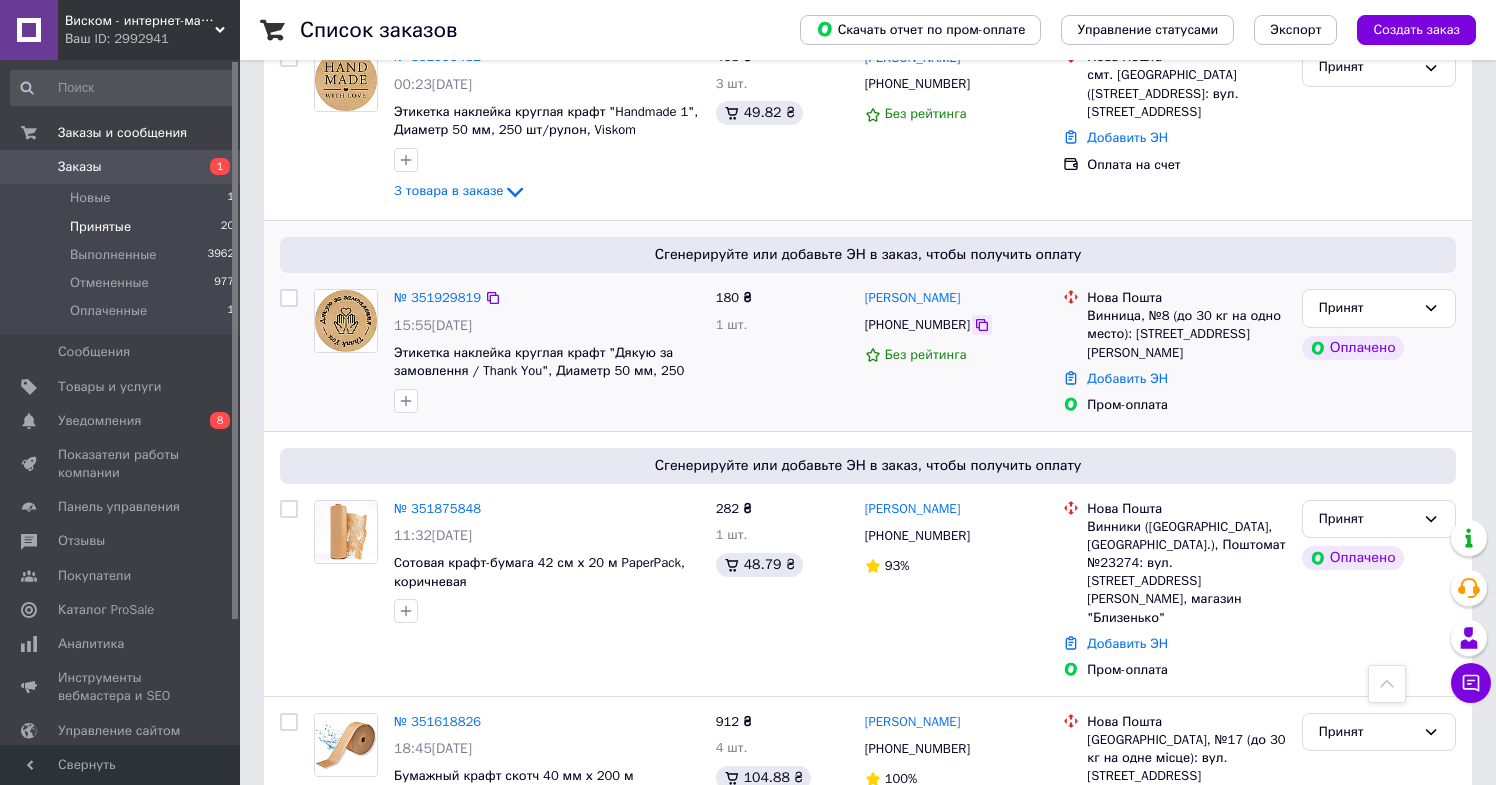 click 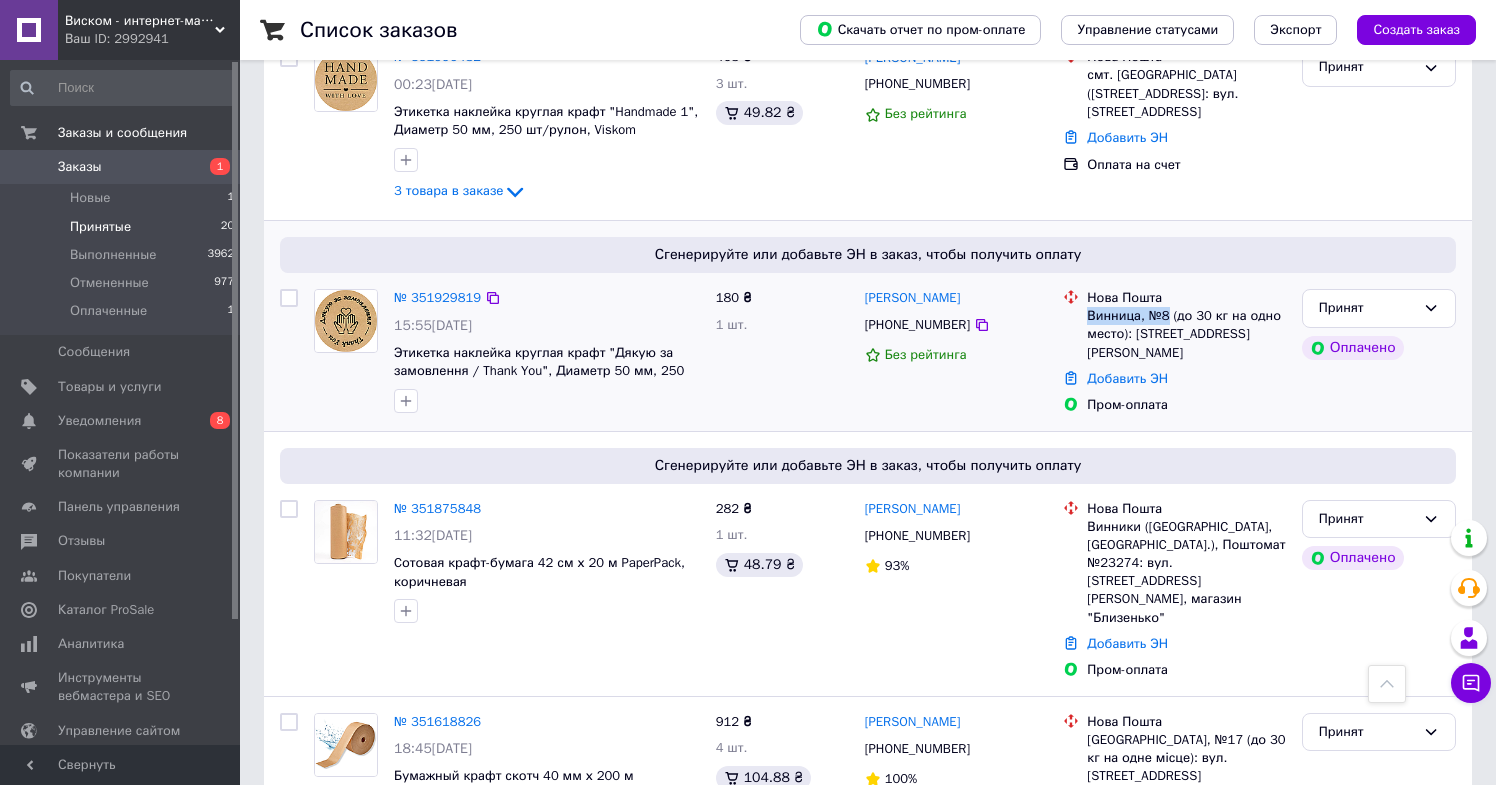 drag, startPoint x: 1090, startPoint y: 288, endPoint x: 1172, endPoint y: 284, distance: 82.0975 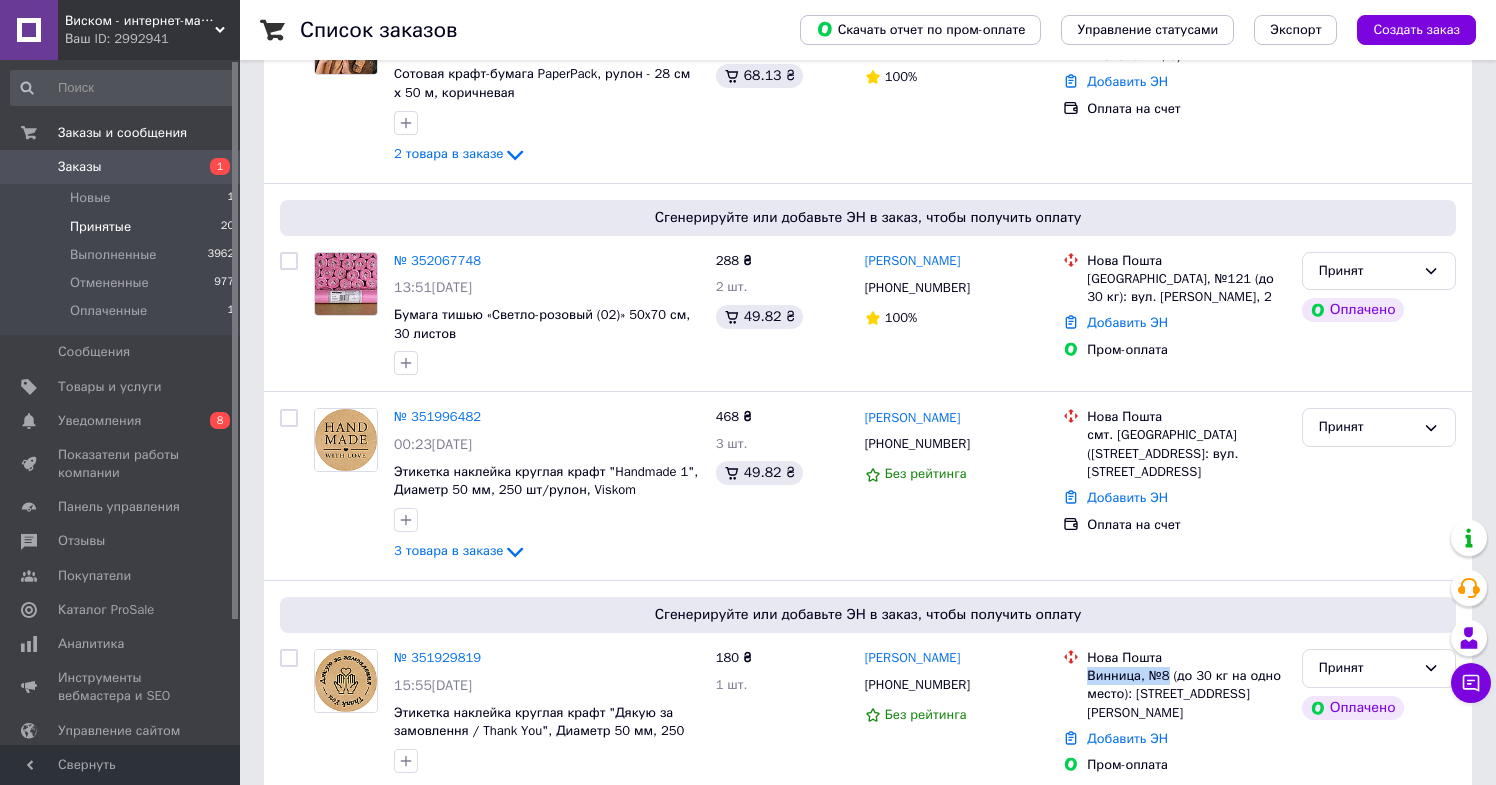 scroll, scrollTop: 522, scrollLeft: 0, axis: vertical 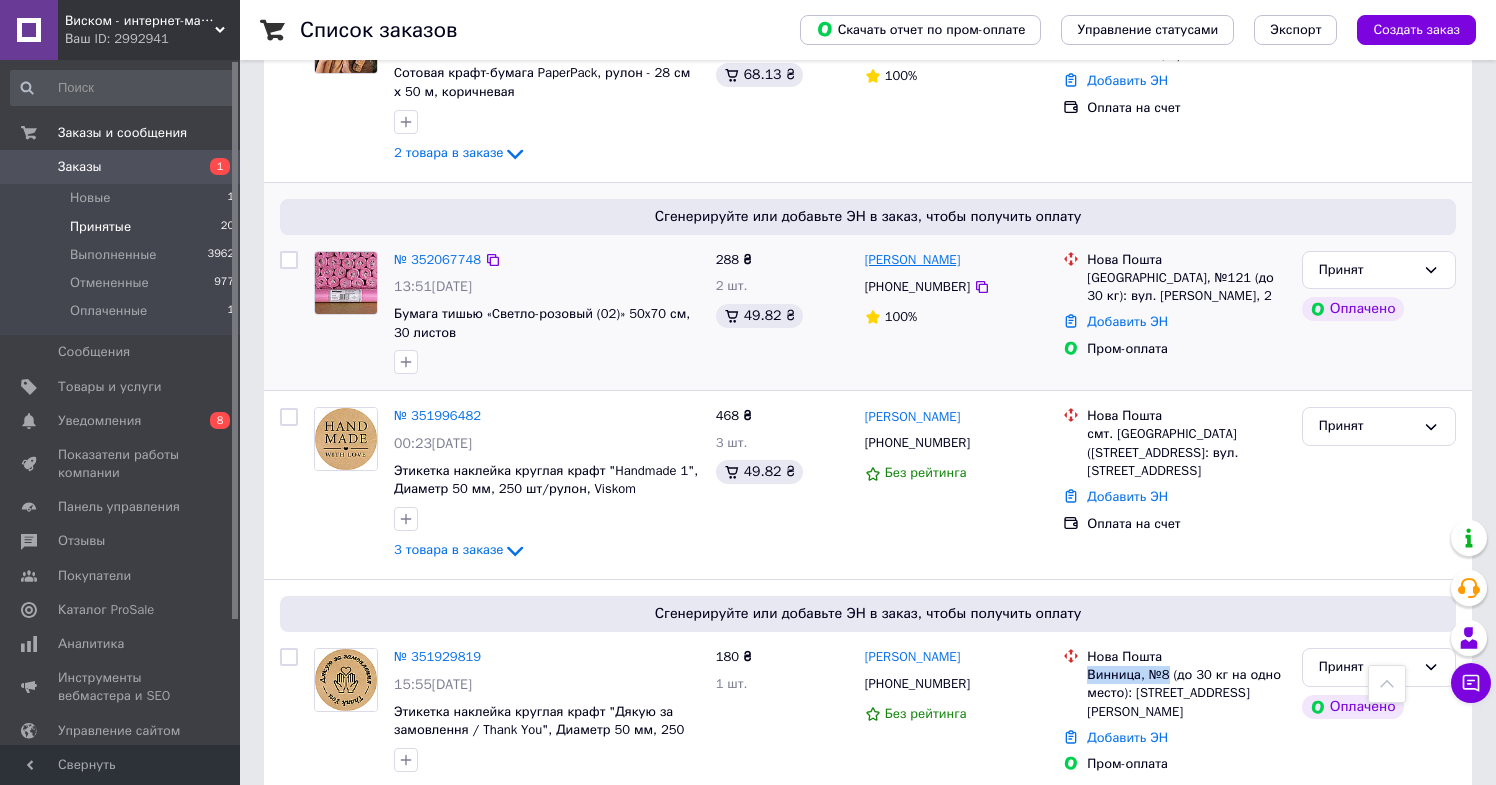 drag, startPoint x: 974, startPoint y: 240, endPoint x: 866, endPoint y: 239, distance: 108.00463 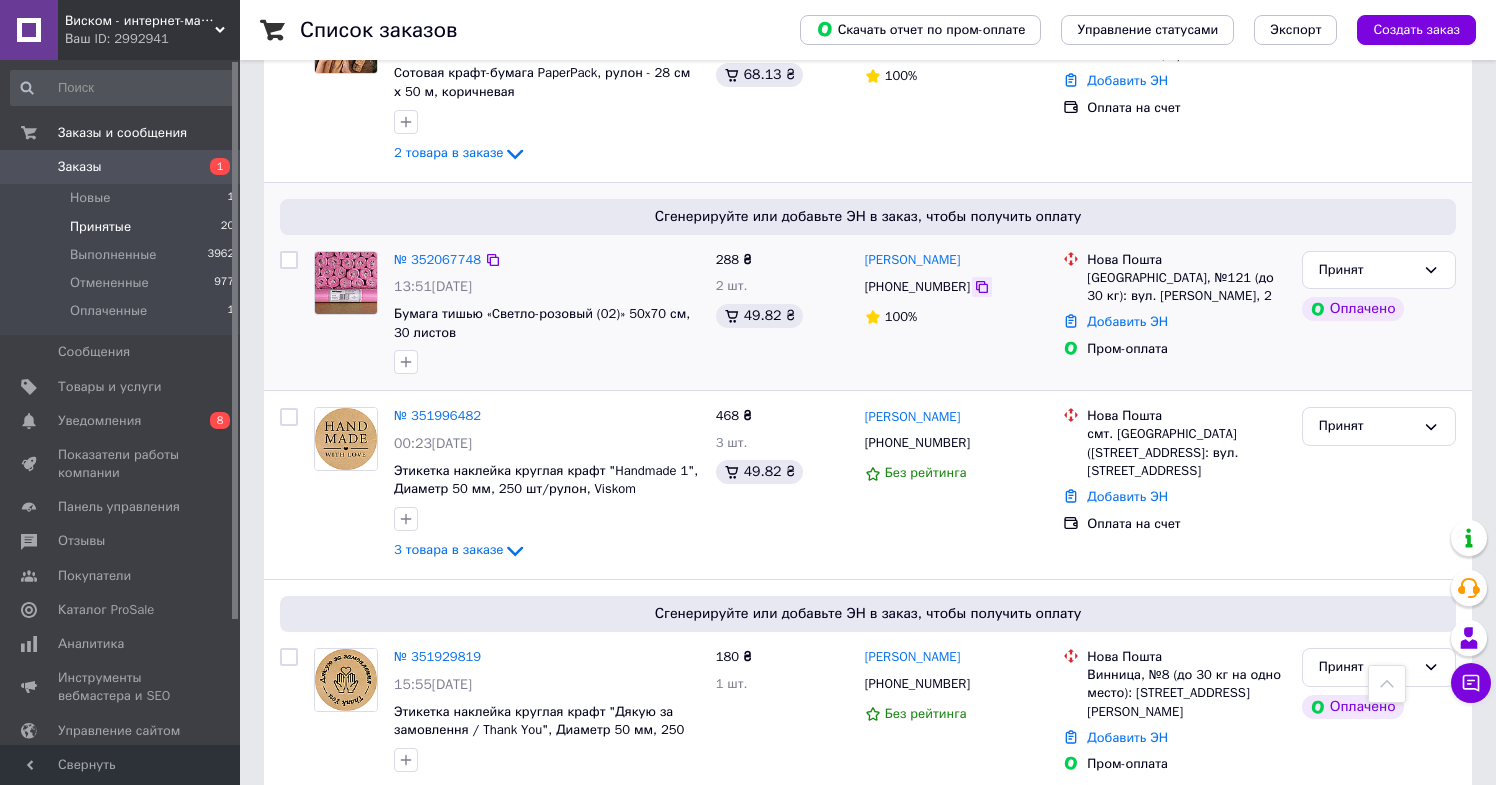 click 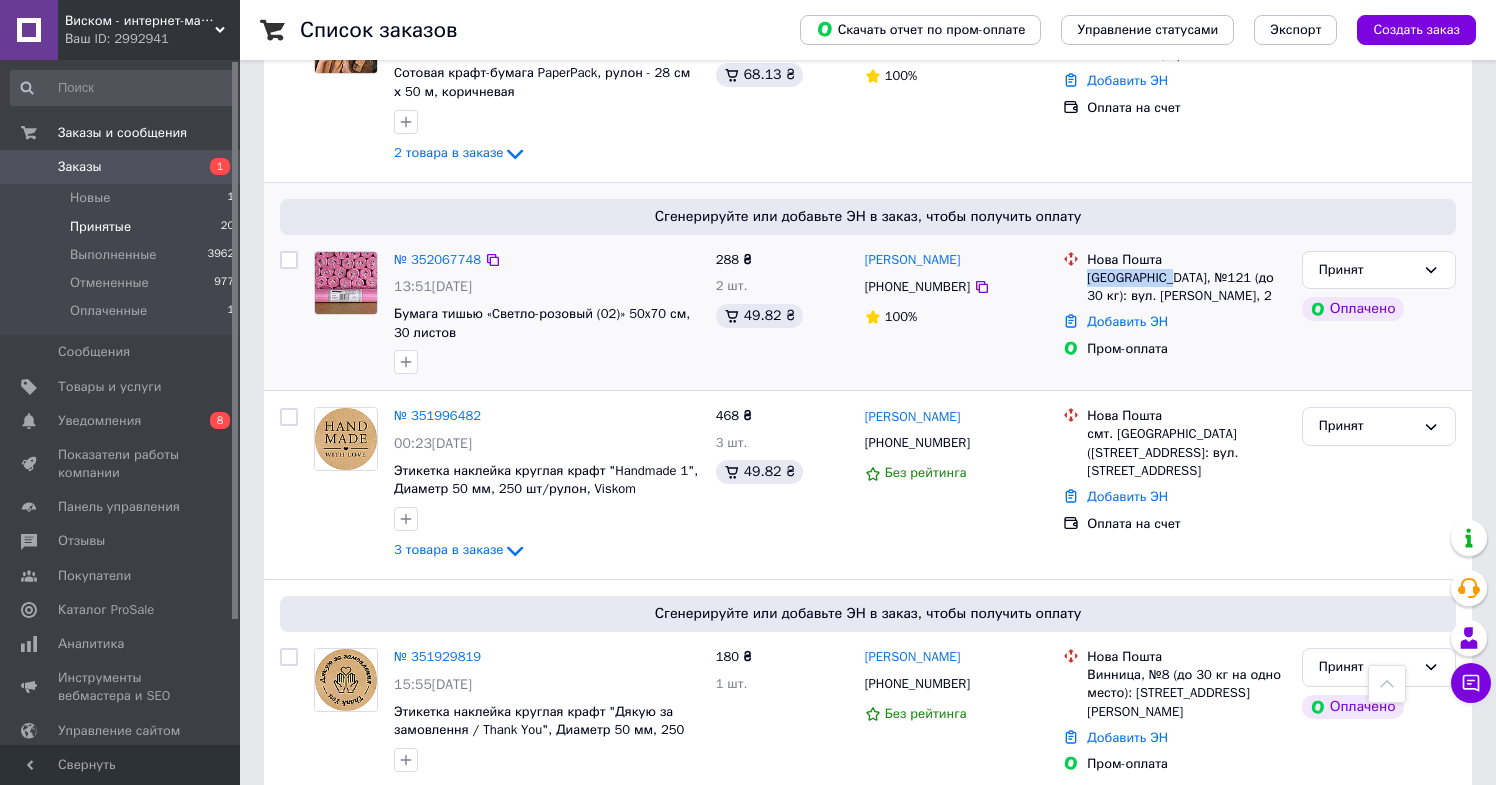 drag, startPoint x: 1088, startPoint y: 254, endPoint x: 1173, endPoint y: 252, distance: 85.02353 